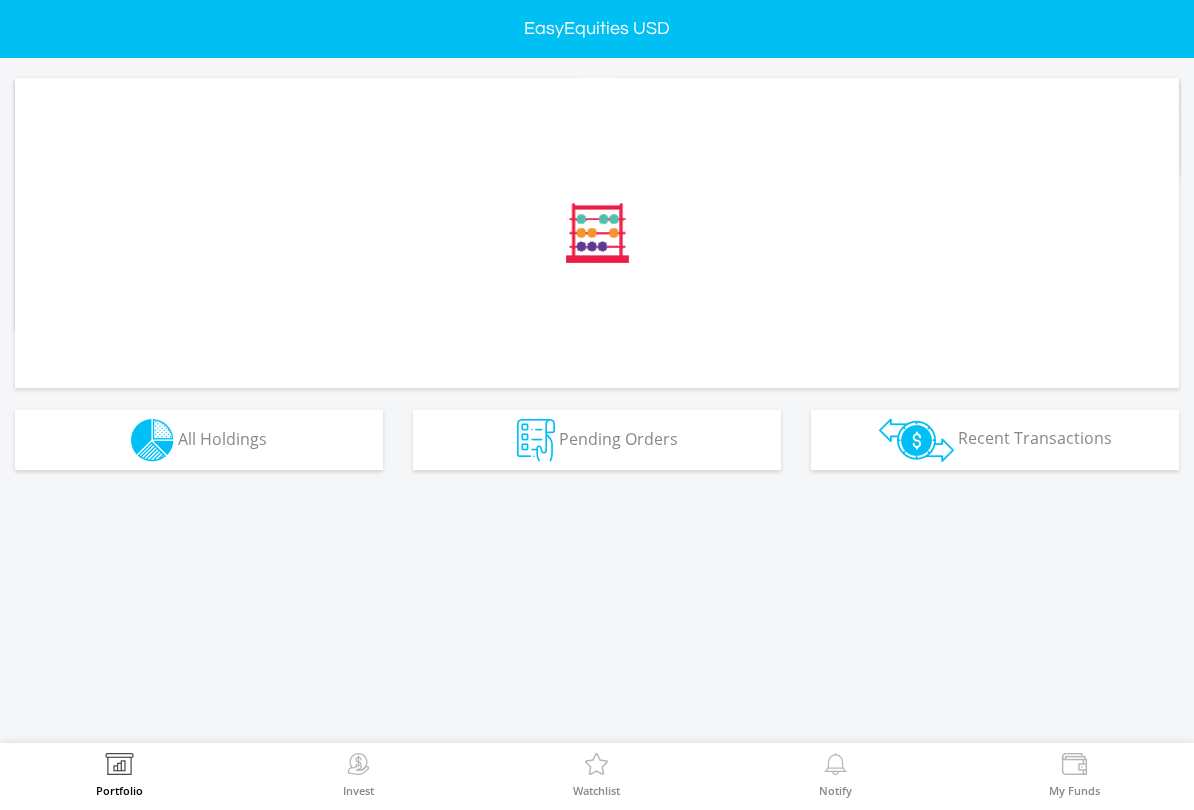 scroll, scrollTop: 0, scrollLeft: 0, axis: both 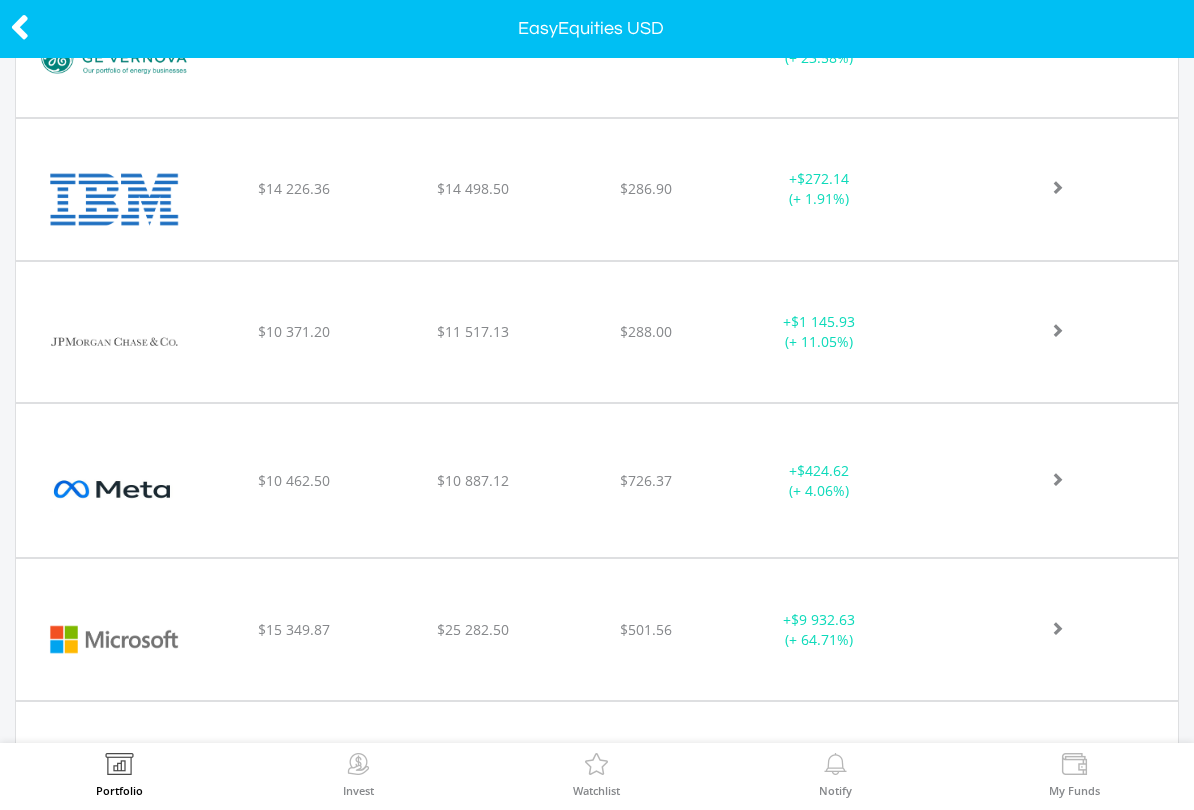 click at bounding box center (1044, -378) 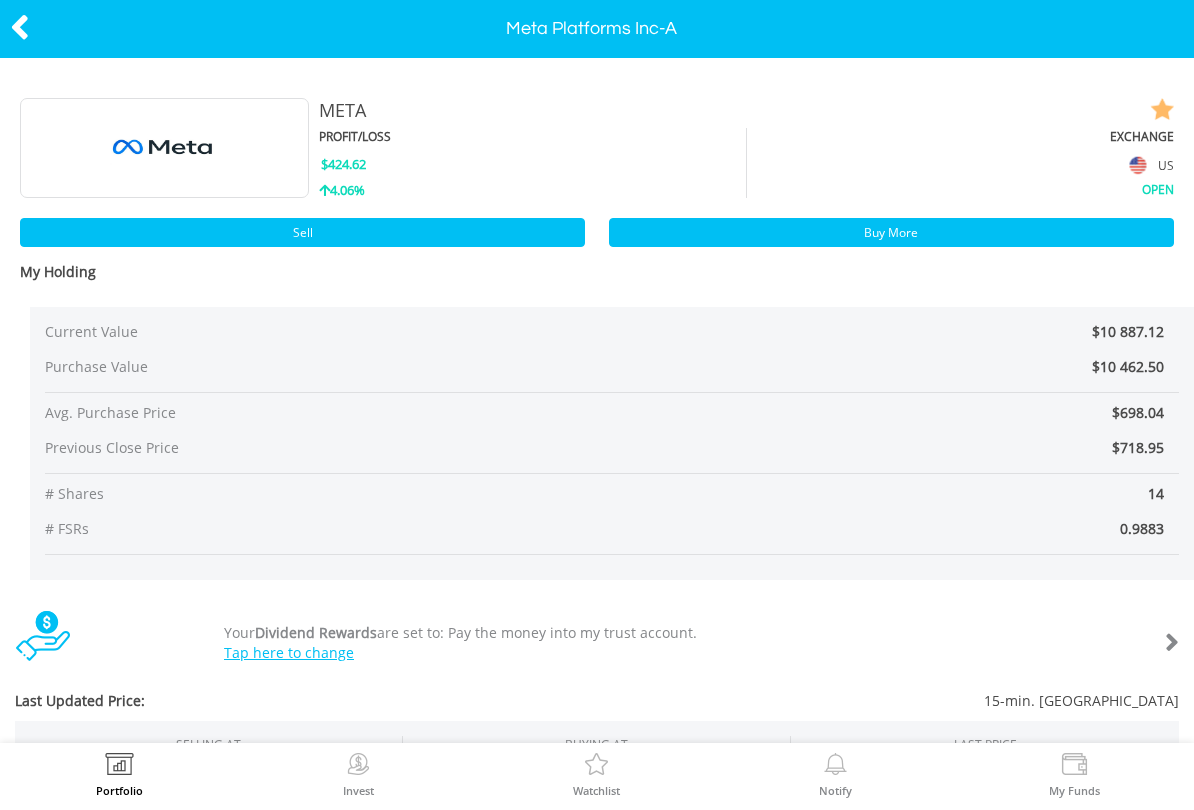 scroll, scrollTop: 0, scrollLeft: 0, axis: both 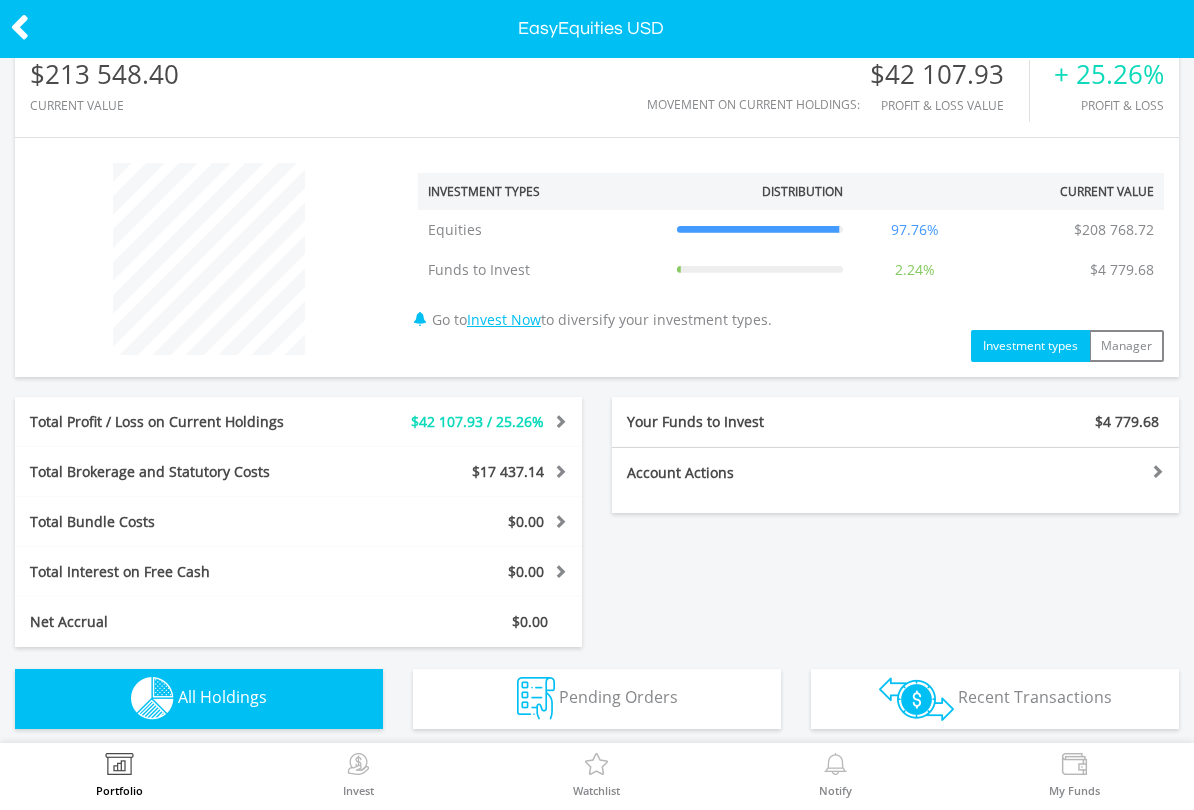 click at bounding box center [20, 27] 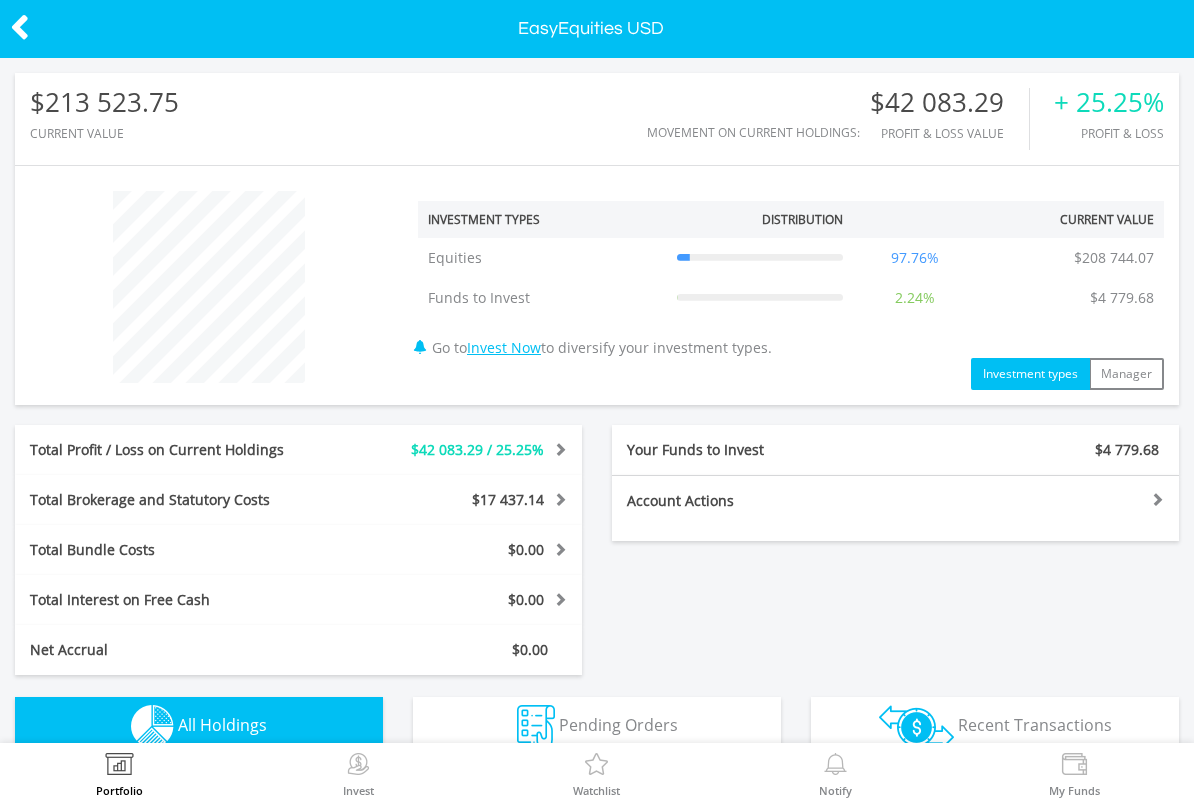 scroll, scrollTop: 0, scrollLeft: 0, axis: both 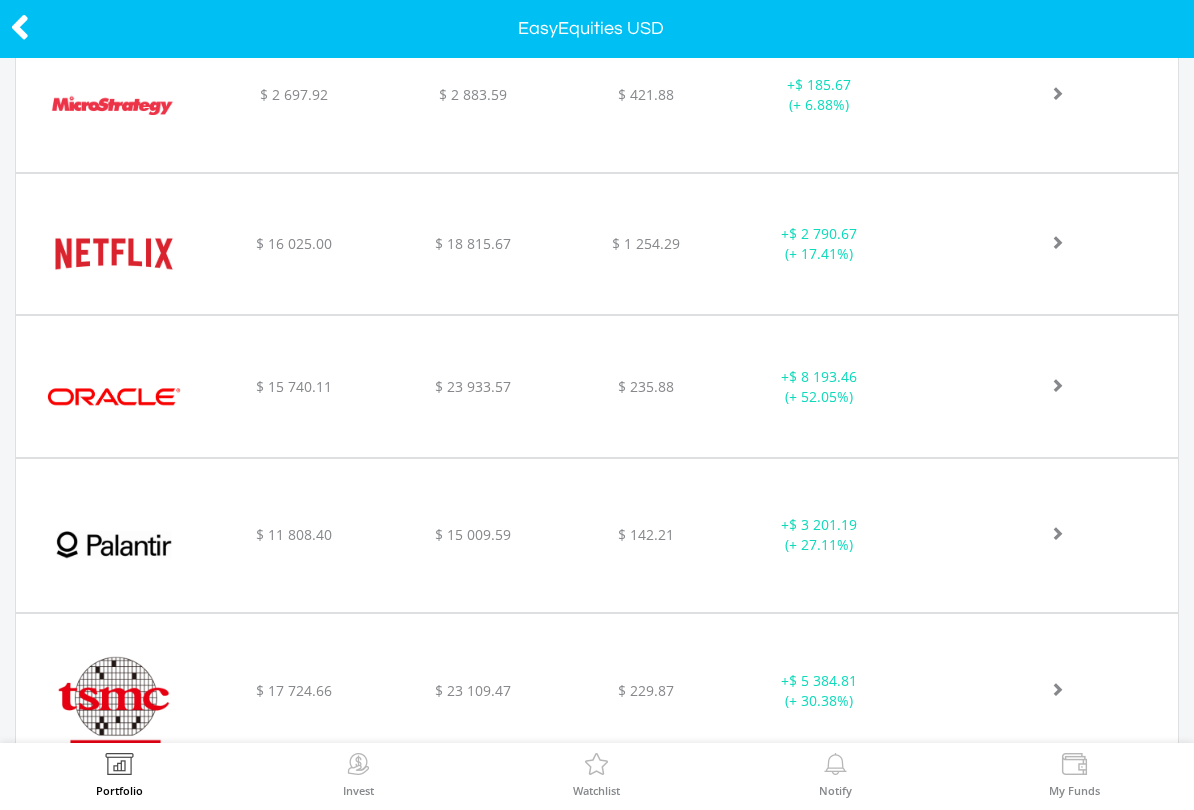 click on "﻿
Oracle Corp
$ 15 740.11
$ 23 933.57
$ 235.88
+  $ 8 193.46 (+ 52.05%)" at bounding box center [597, -1061] 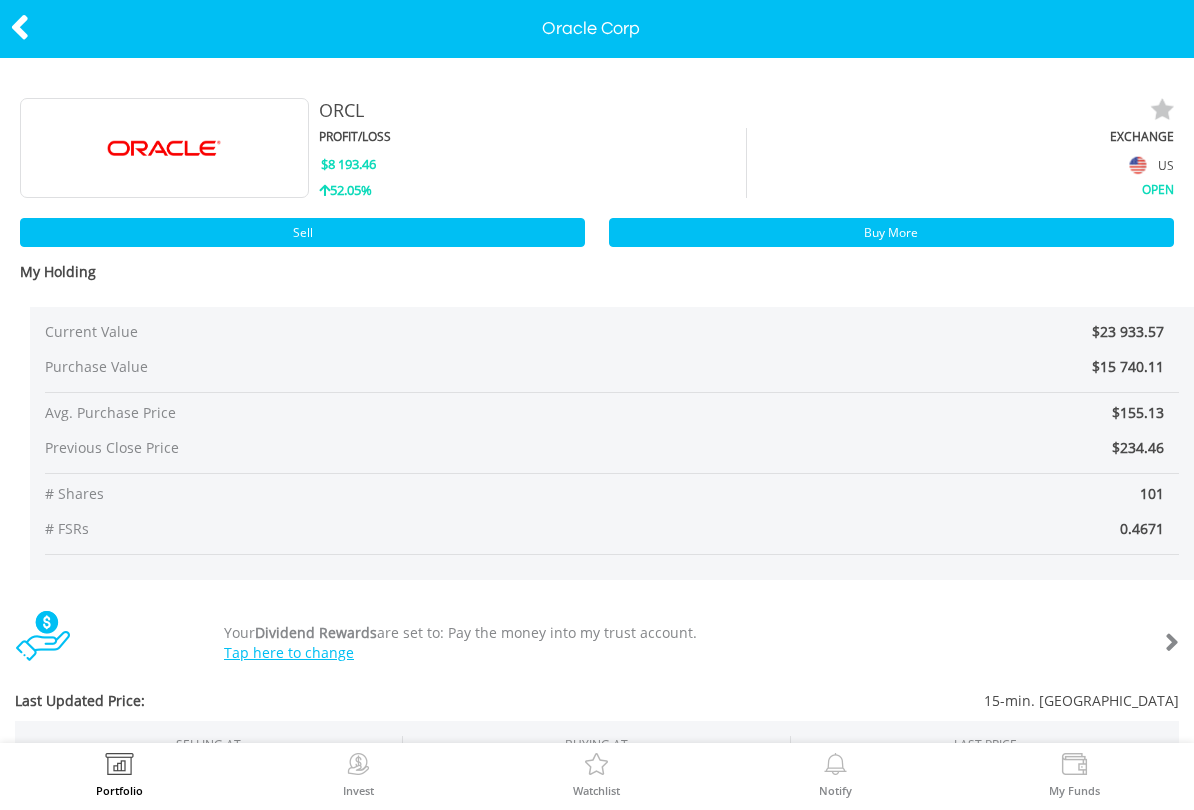 scroll, scrollTop: 0, scrollLeft: 0, axis: both 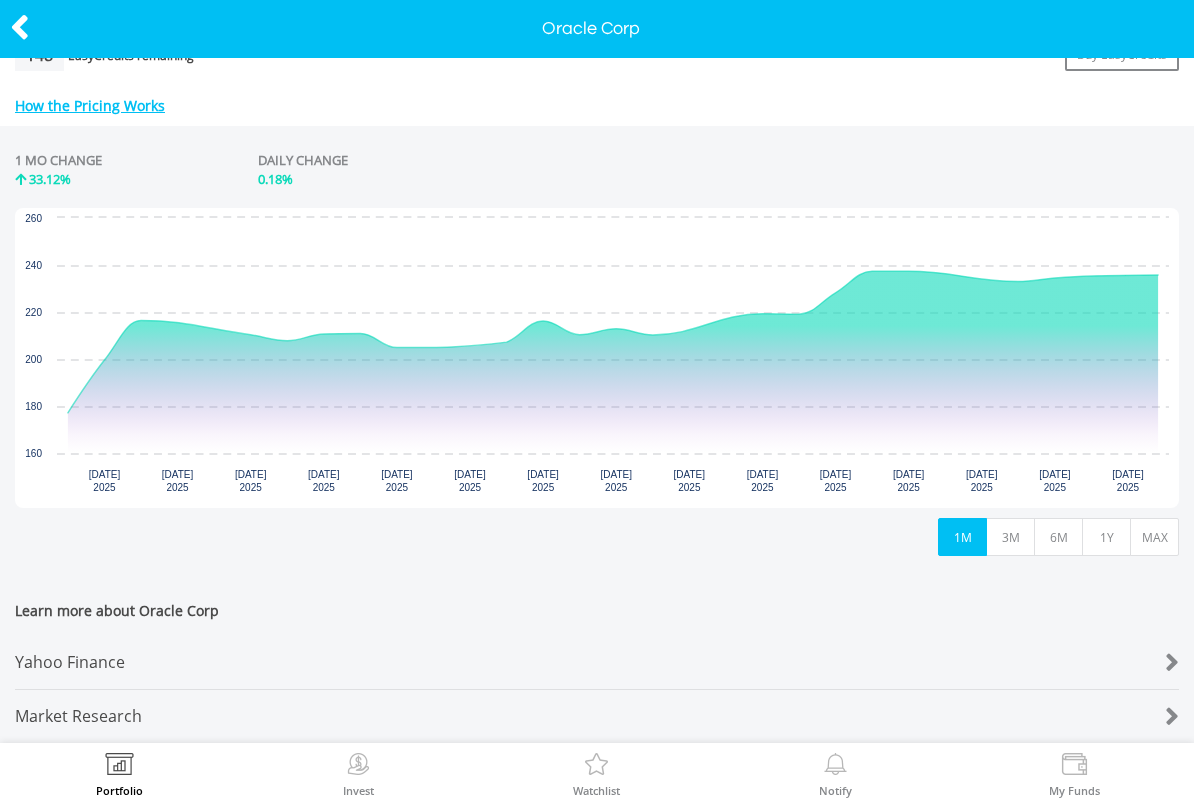 click on "Yahoo Finance" at bounding box center [548, 662] 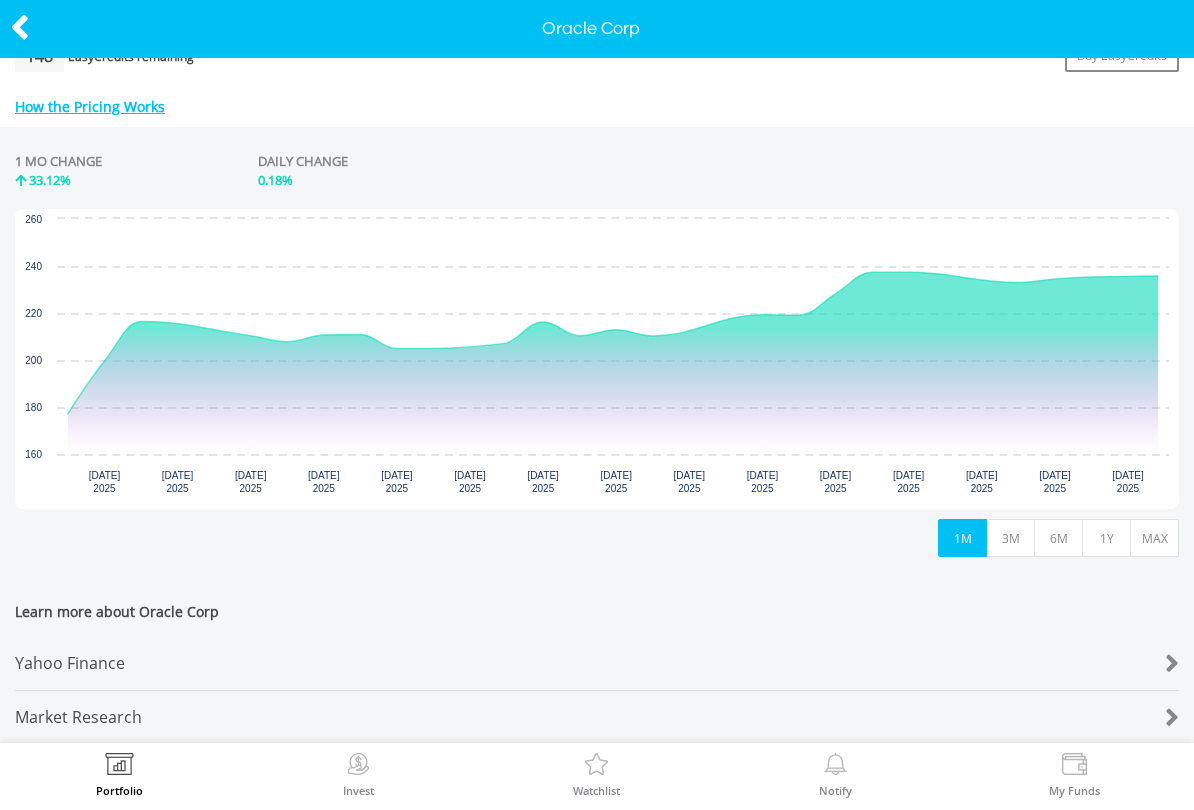 click at bounding box center (20, 27) 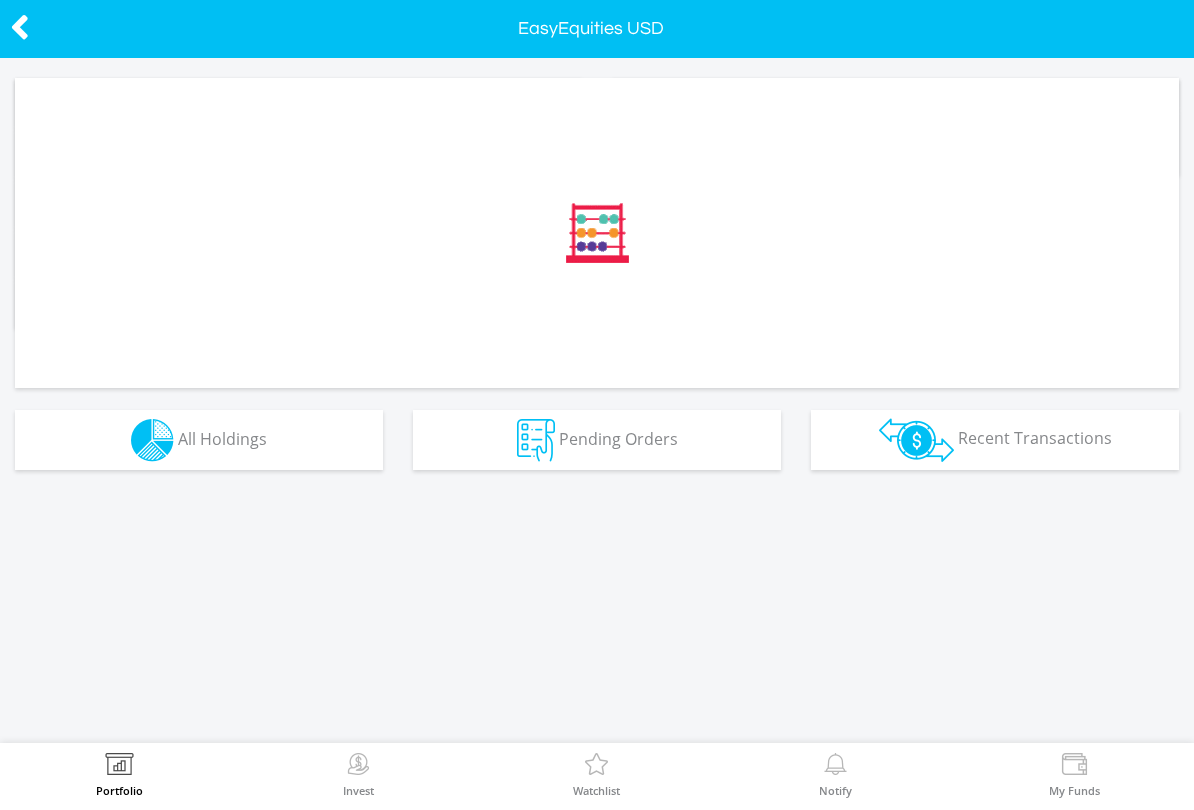 scroll, scrollTop: 0, scrollLeft: 0, axis: both 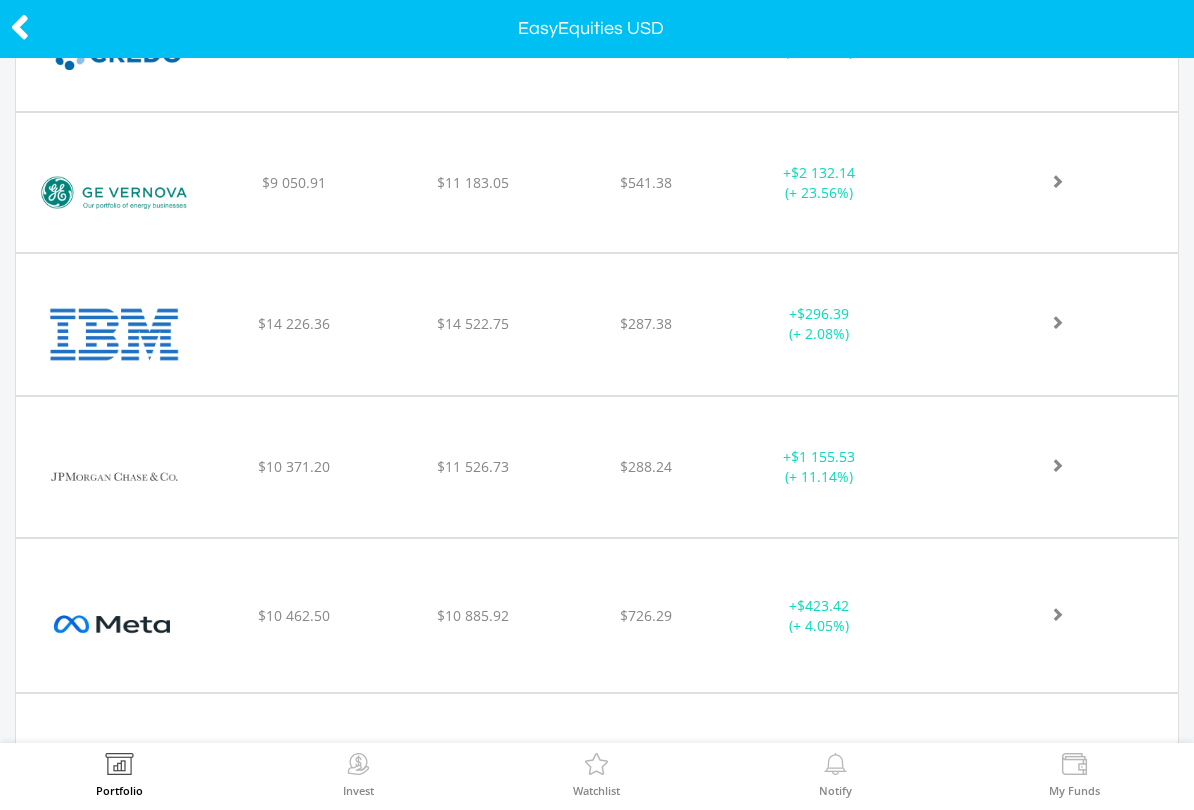 click on "﻿
Jpmorgan Chase & Co
$10 371.20
$11 526.73
$288.24
+  $1 155.53 (+ 11.14%)" at bounding box center (597, -243) 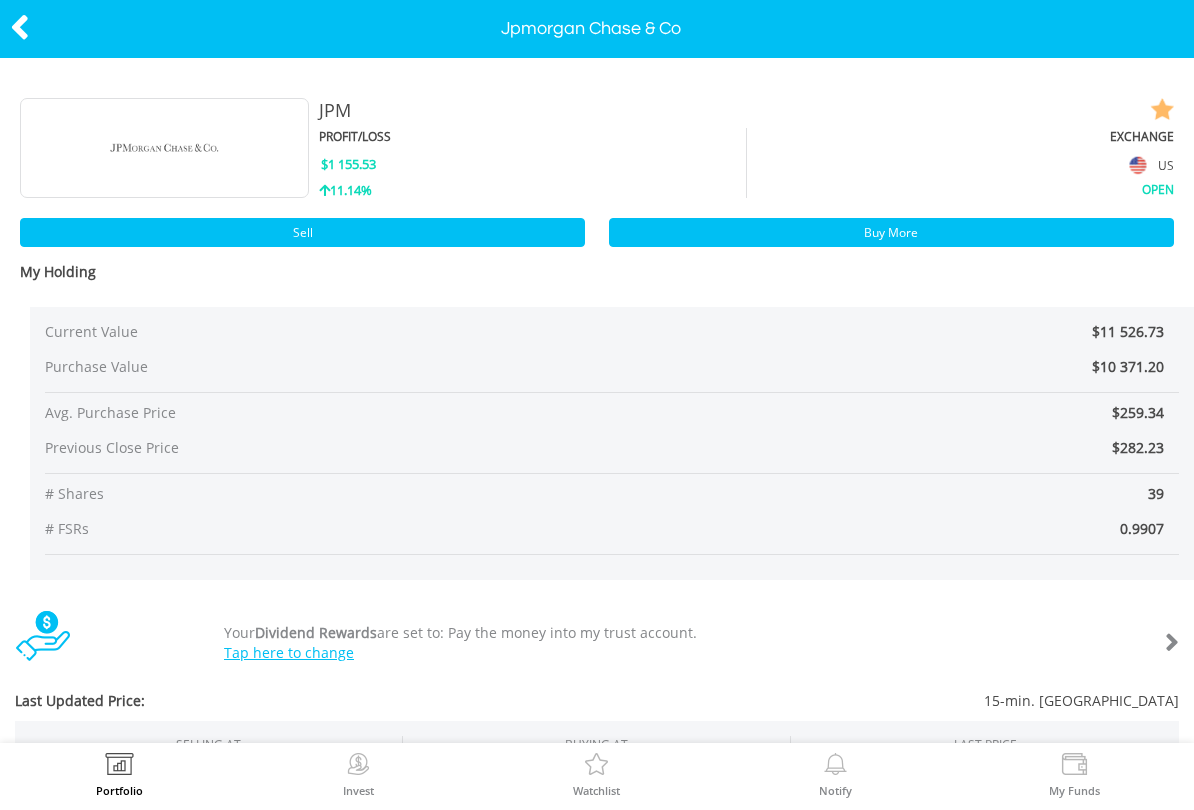 scroll, scrollTop: 0, scrollLeft: 0, axis: both 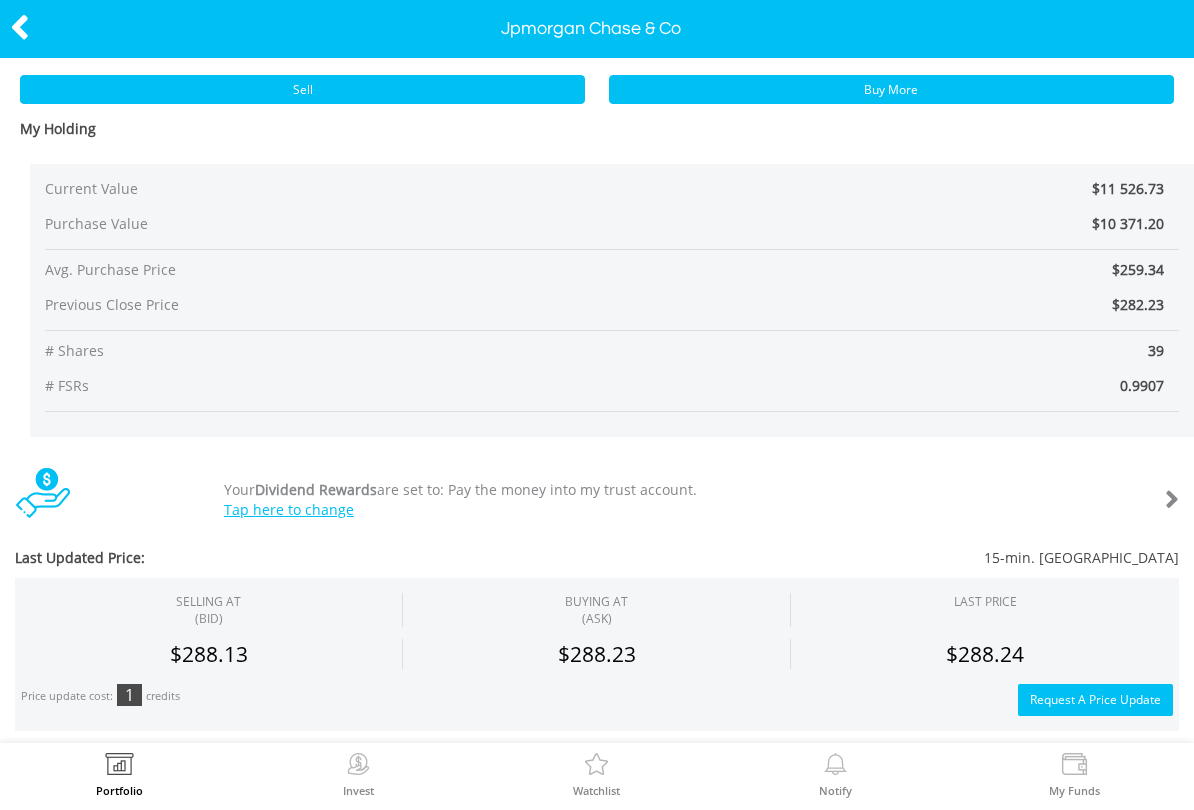 click on "Buy More" at bounding box center (891, 89) 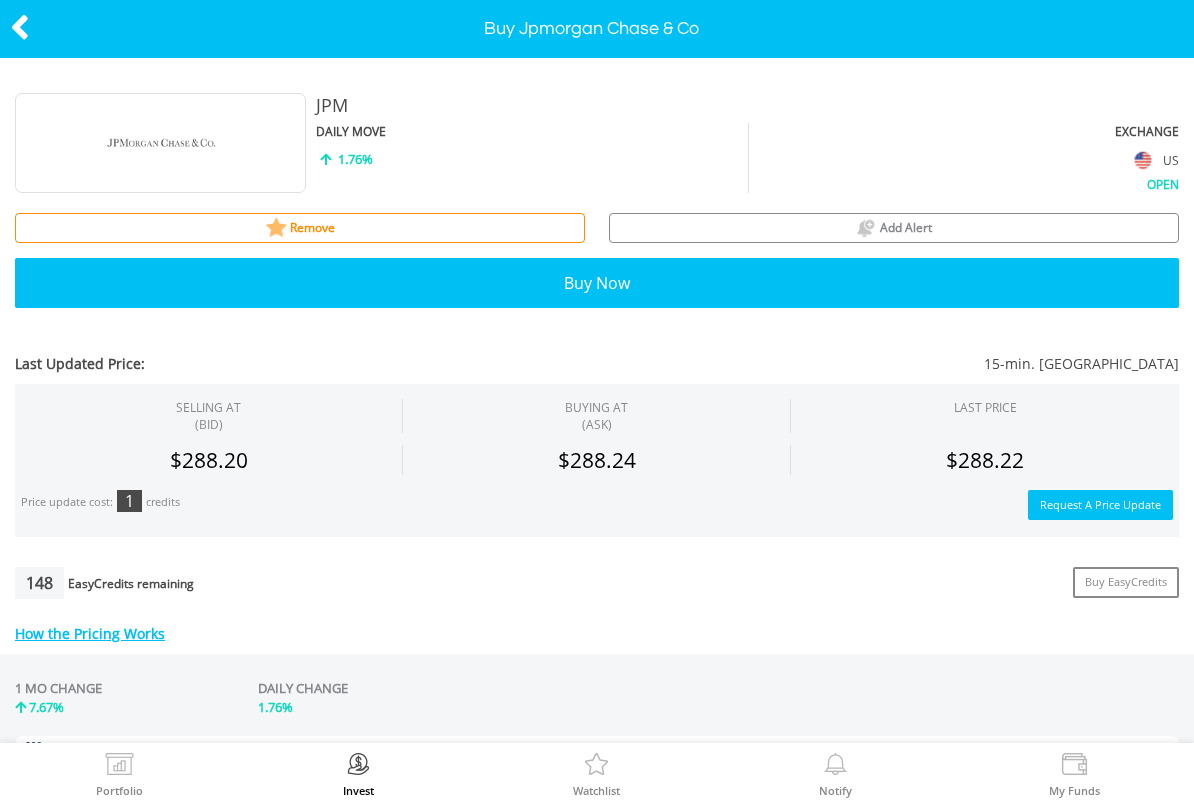 scroll, scrollTop: 0, scrollLeft: 0, axis: both 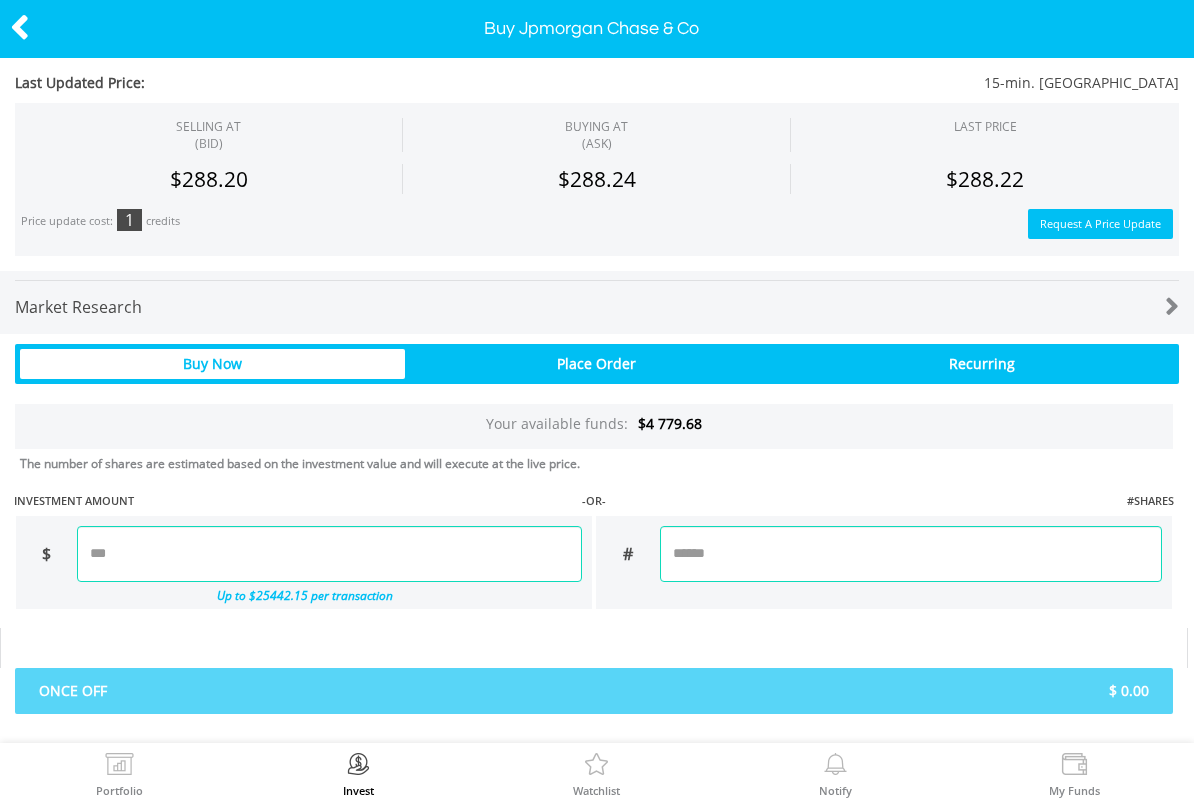 click at bounding box center [329, 554] 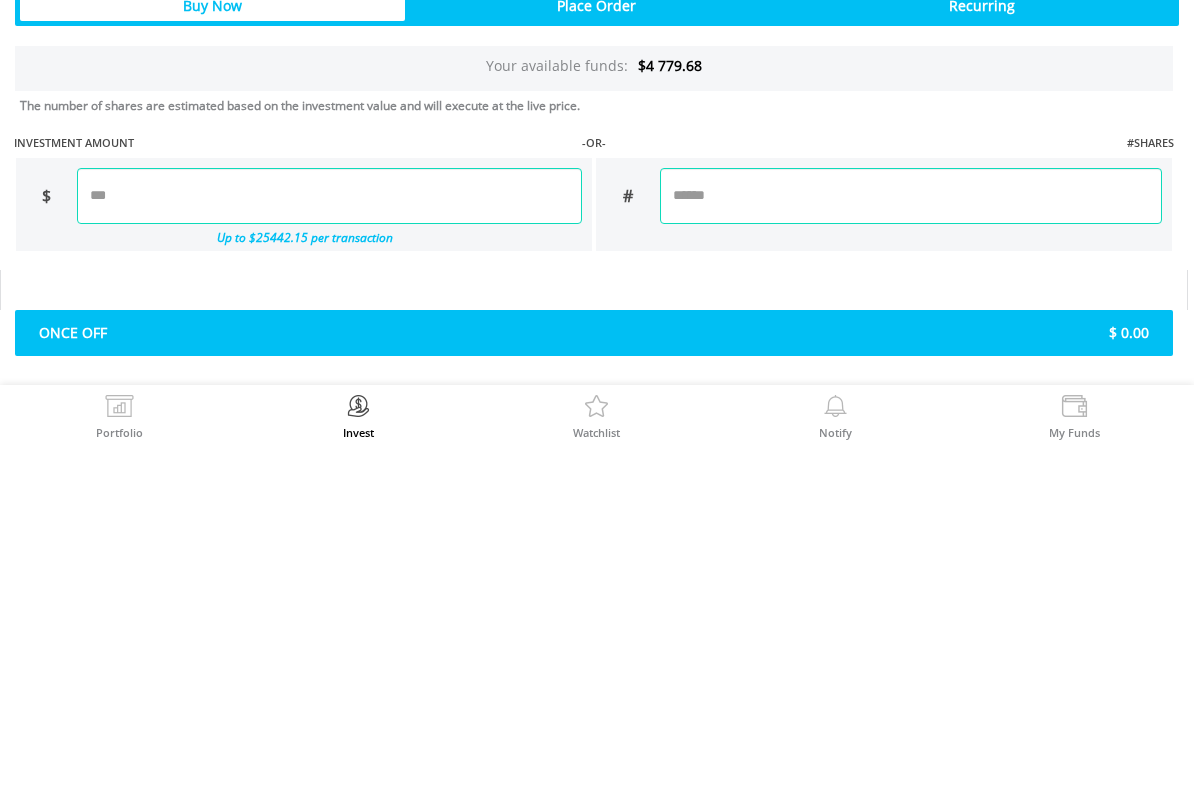 click on "Last Updated Price:
15-min. Delayed
SELLING AT  (BID)
BUYING AT  (ASK)
LAST PRICE" at bounding box center [597, 80] 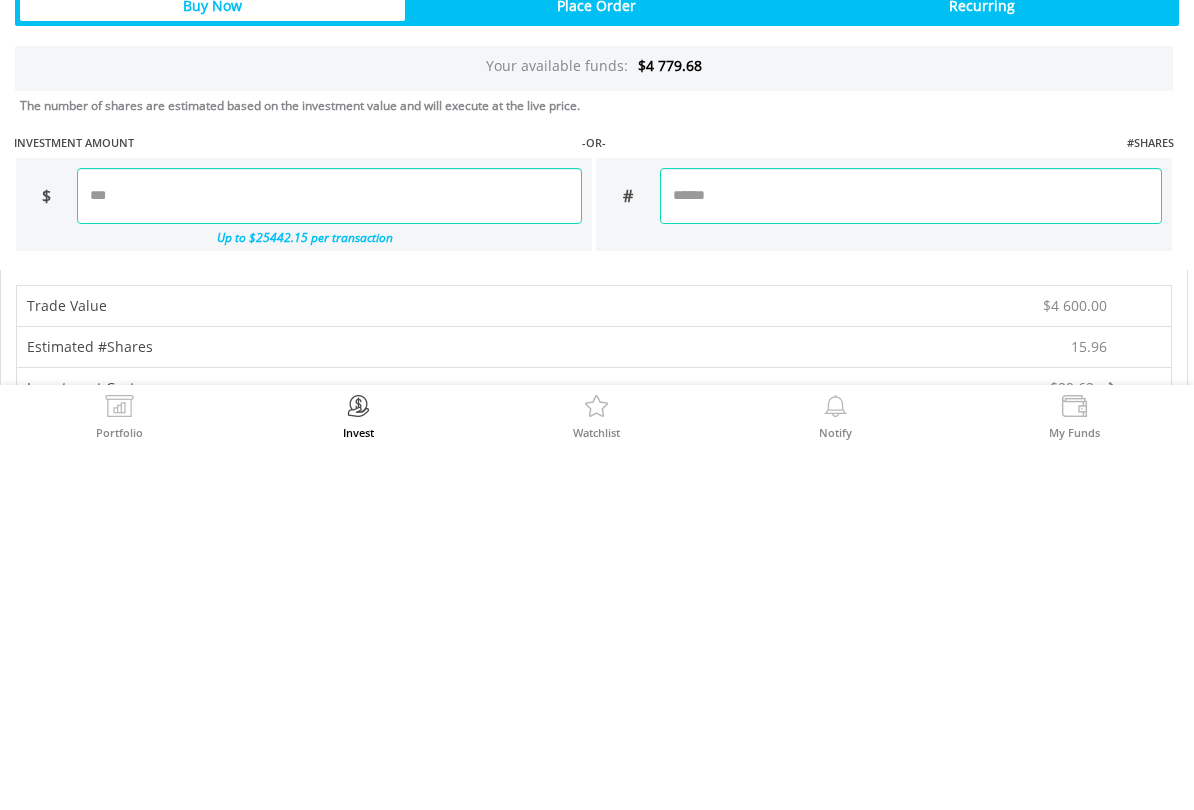 type on "*" 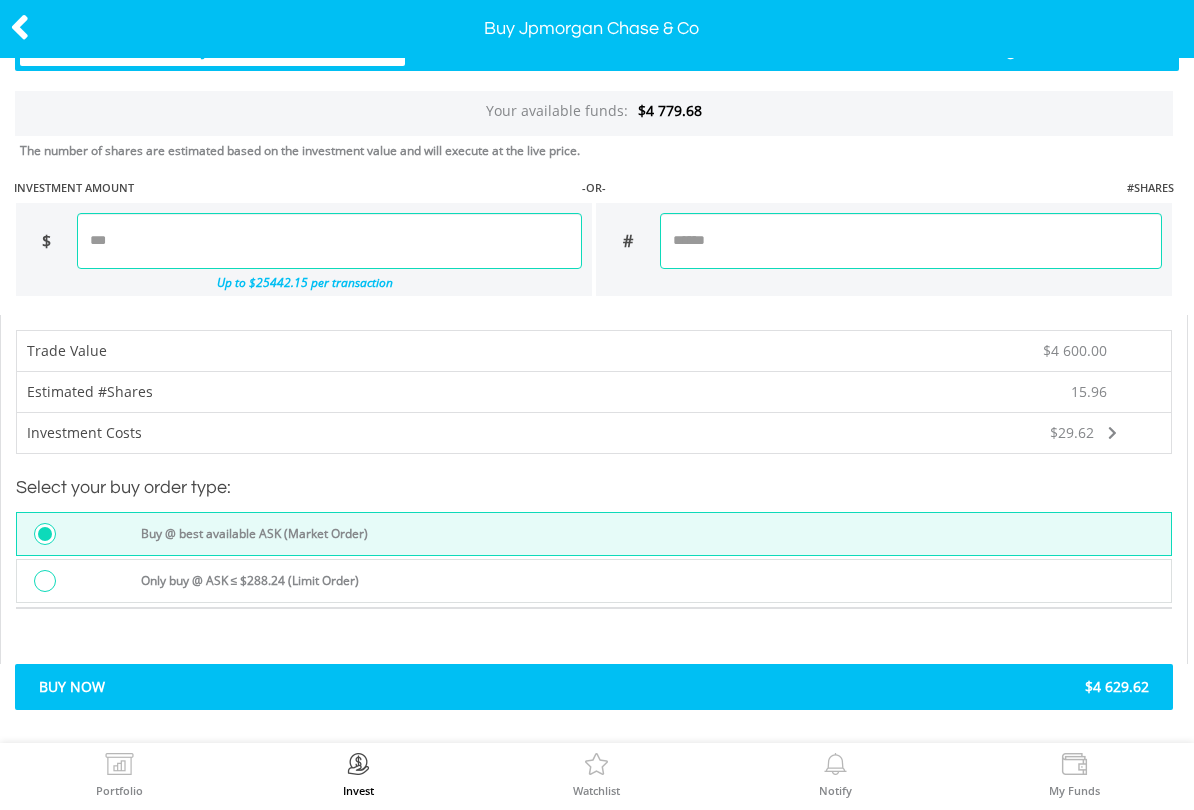 scroll, scrollTop: 1417, scrollLeft: 0, axis: vertical 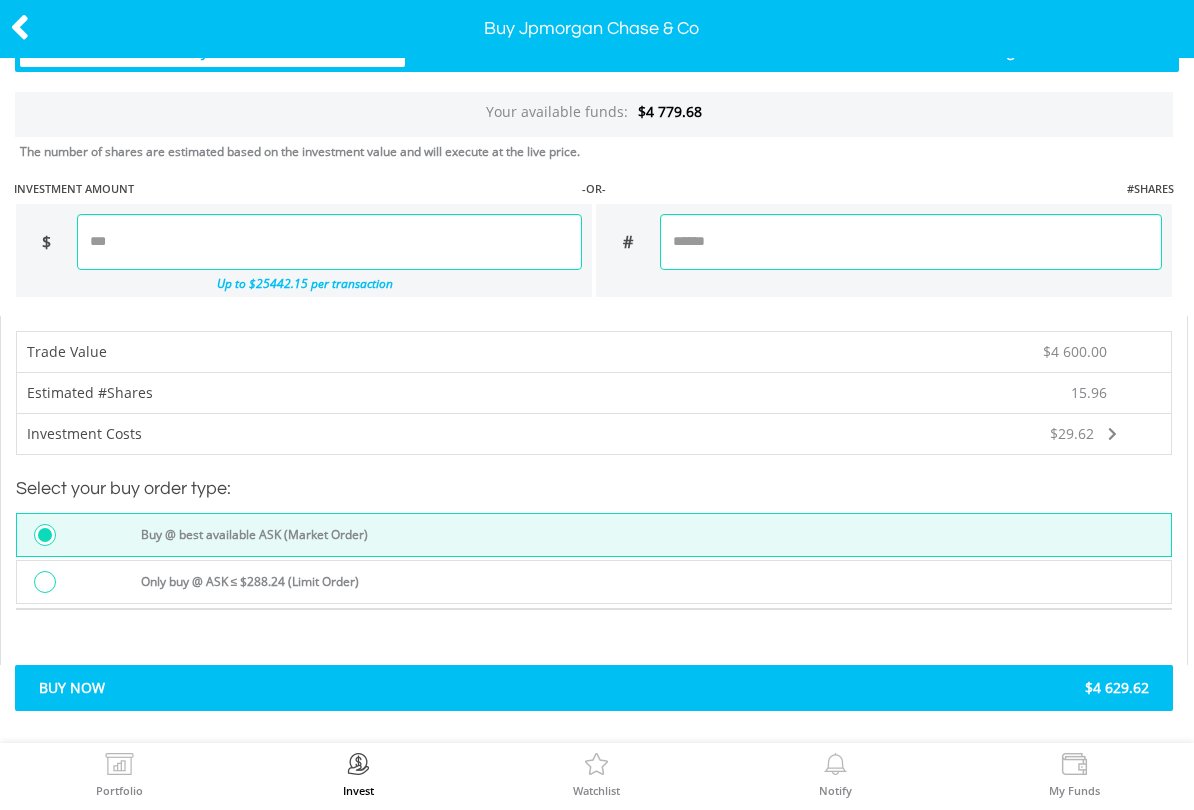 type on "**" 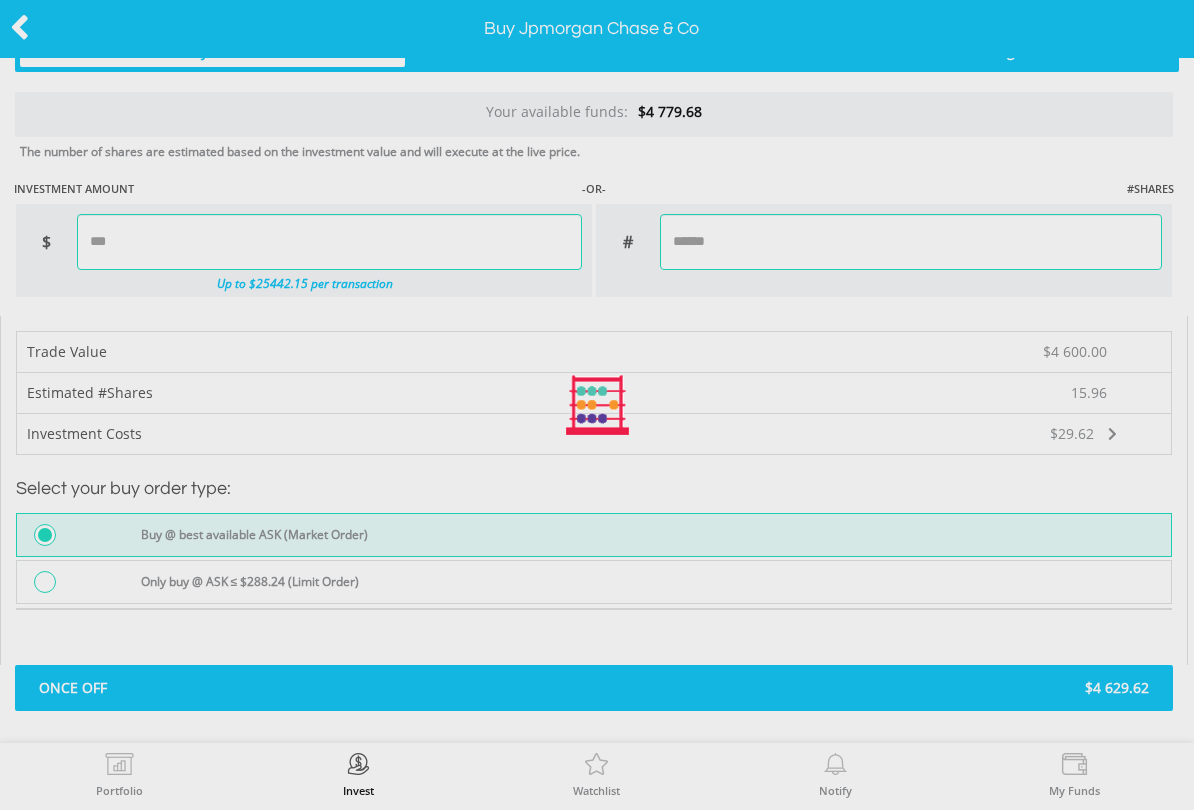 type on "*******" 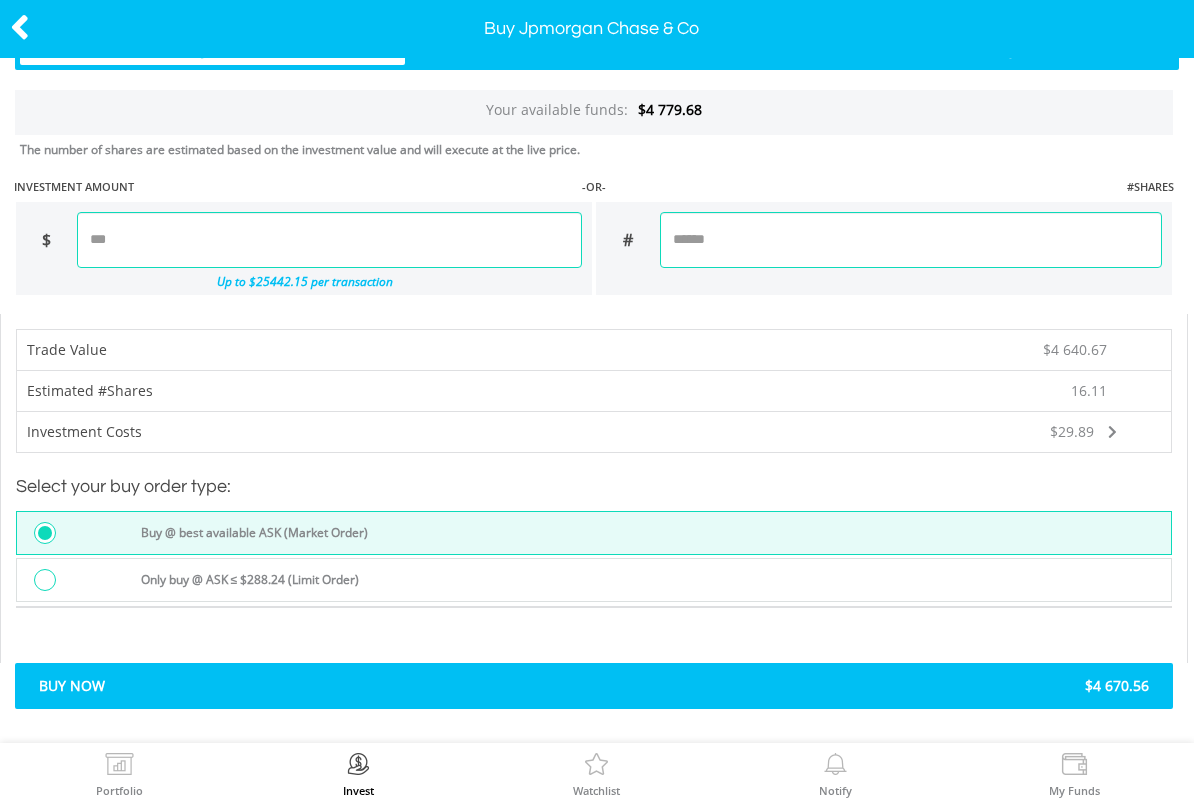 scroll, scrollTop: 1417, scrollLeft: 0, axis: vertical 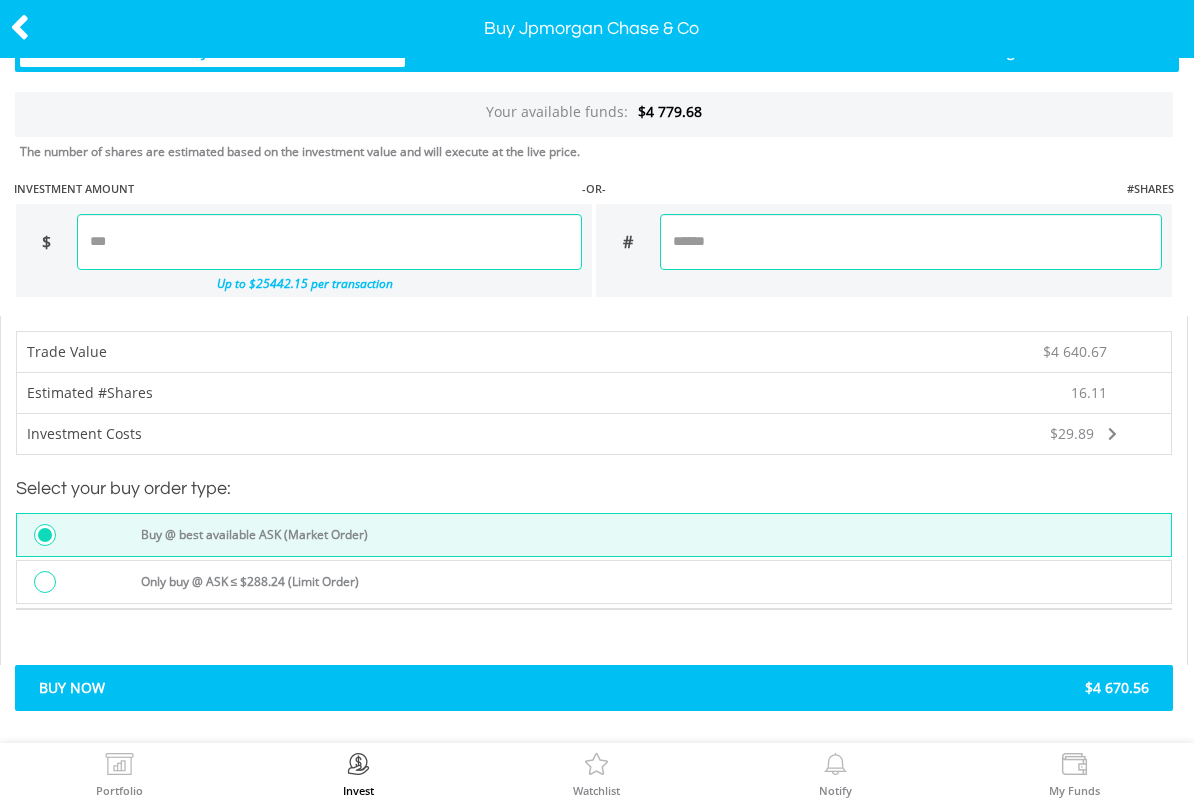 click on "$4 670.56" at bounding box center [879, 688] 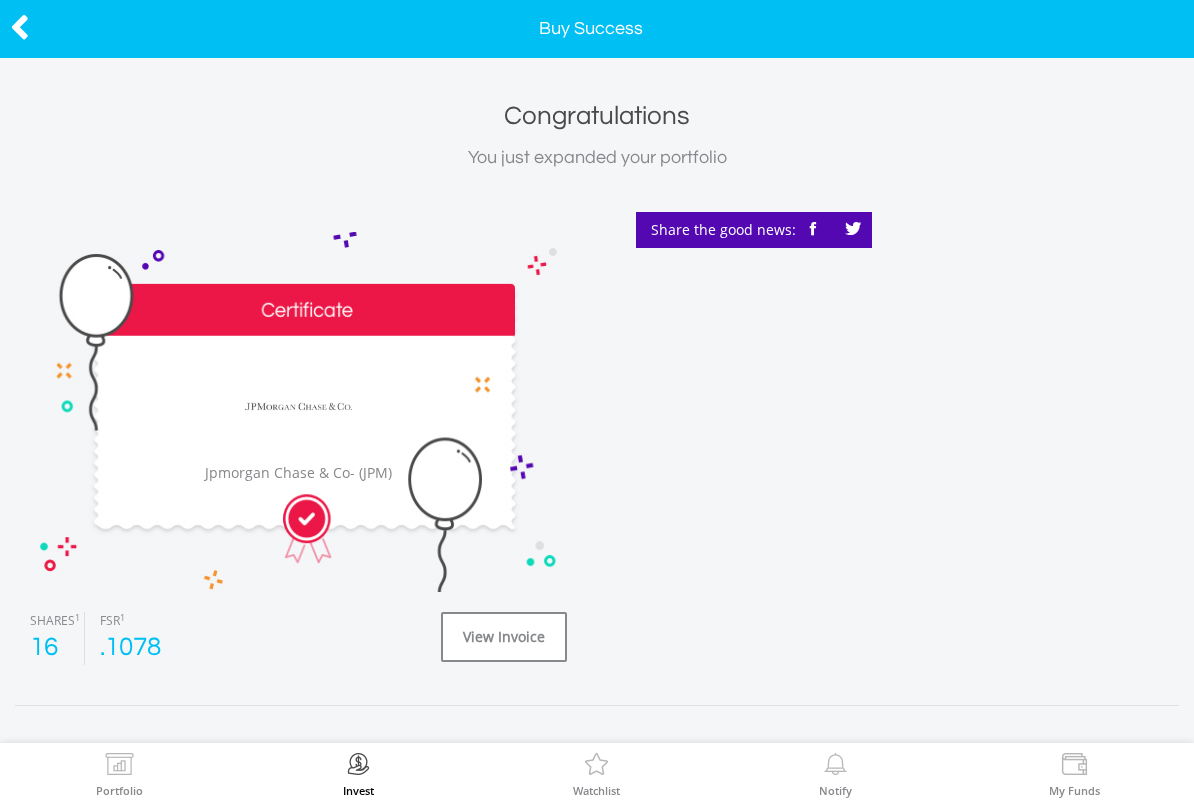 scroll, scrollTop: 0, scrollLeft: 0, axis: both 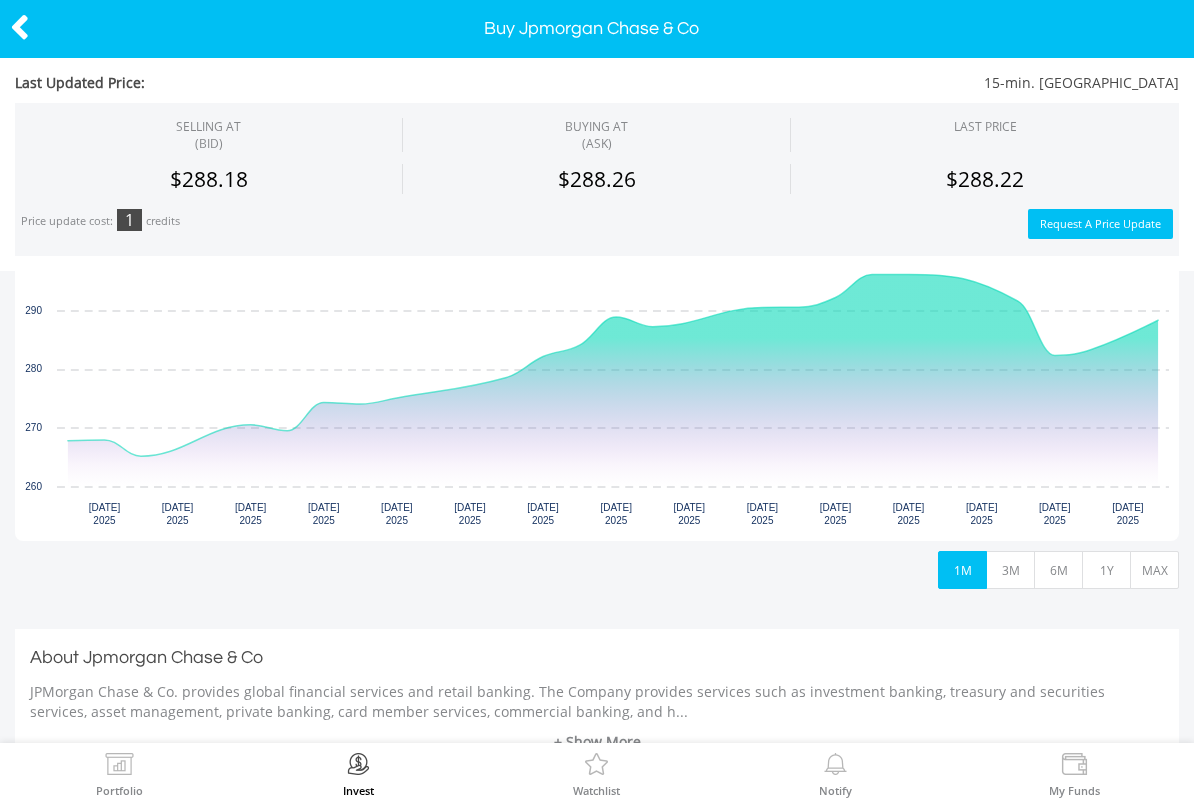 click on "Last Updated Price:
15-min. Delayed
SELLING AT  (BID)
BUYING AT  (ASK)
LAST PRICE
$288.18
$288.26
1" at bounding box center (597, 164) 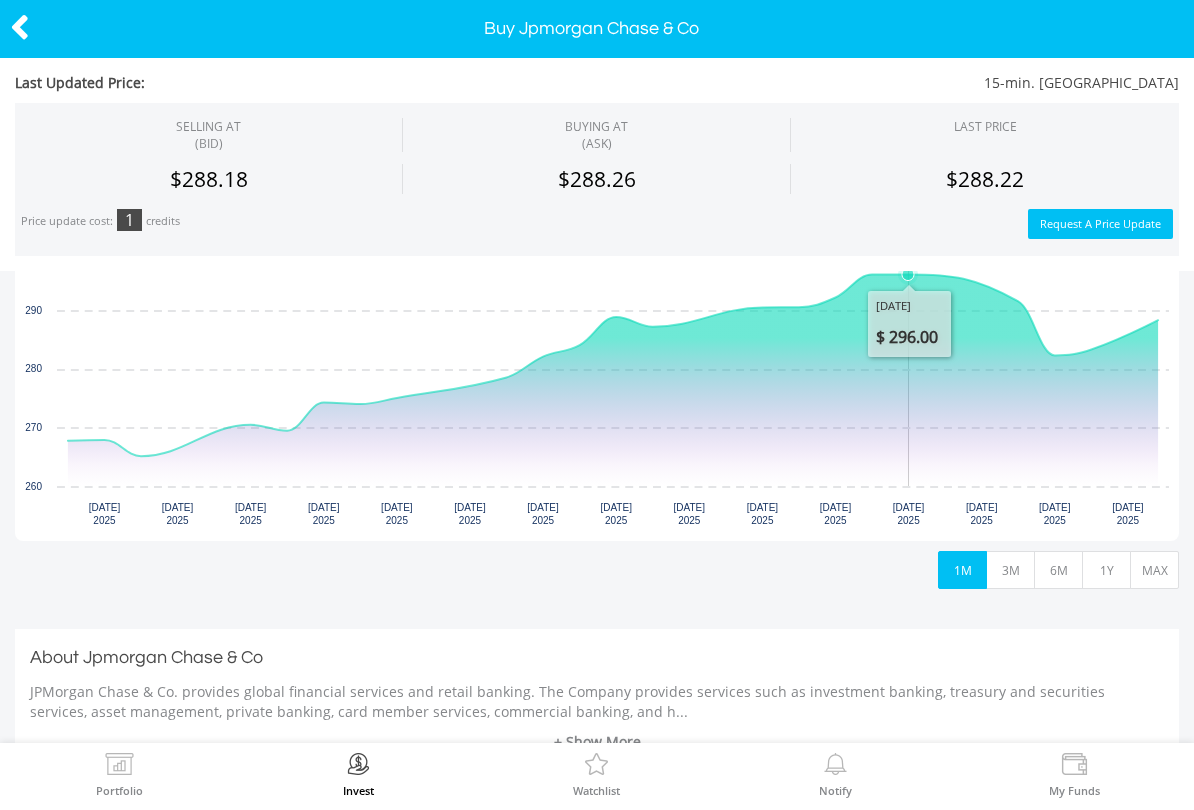 click 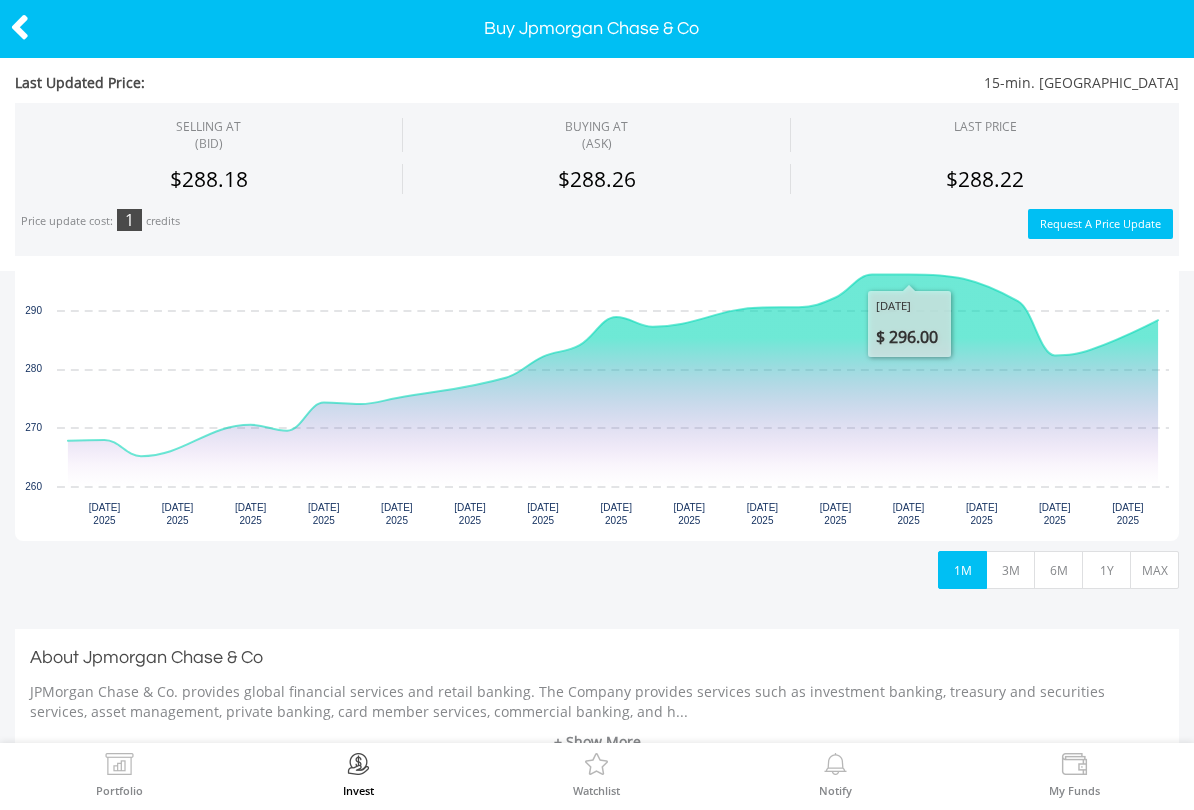 click at bounding box center [20, 27] 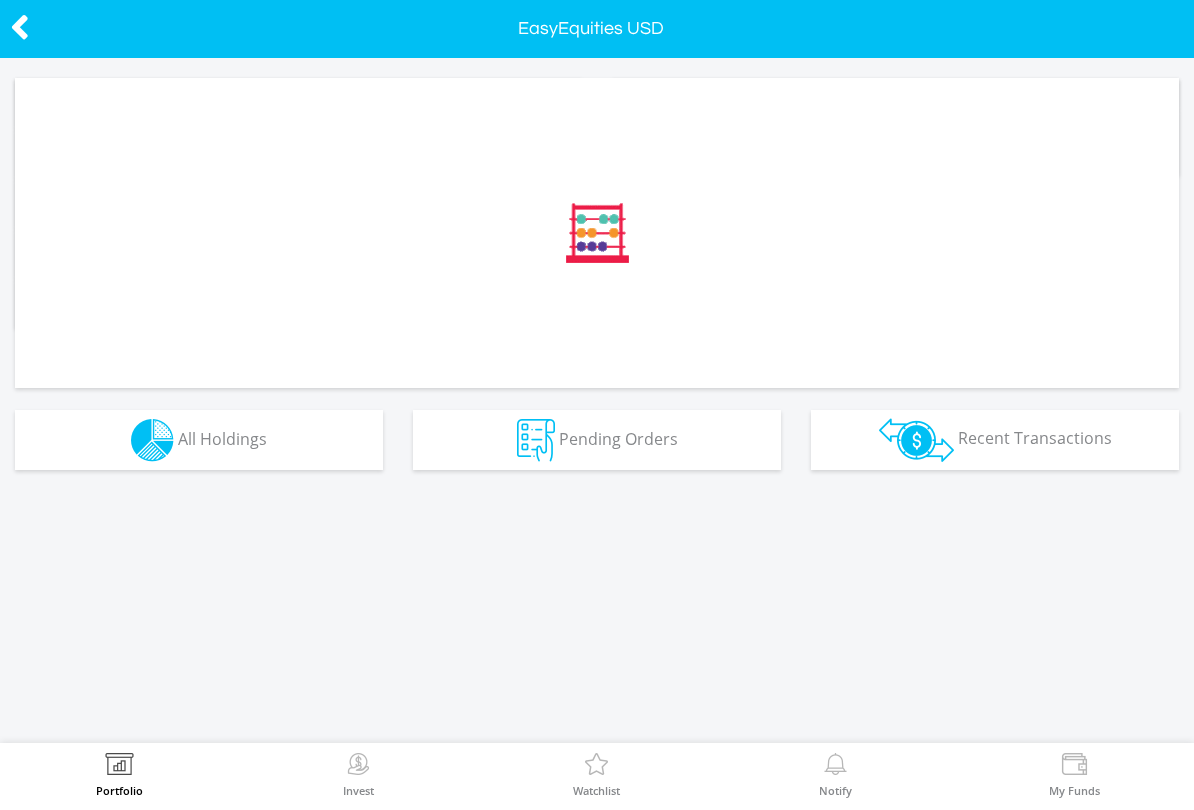 scroll, scrollTop: 0, scrollLeft: 0, axis: both 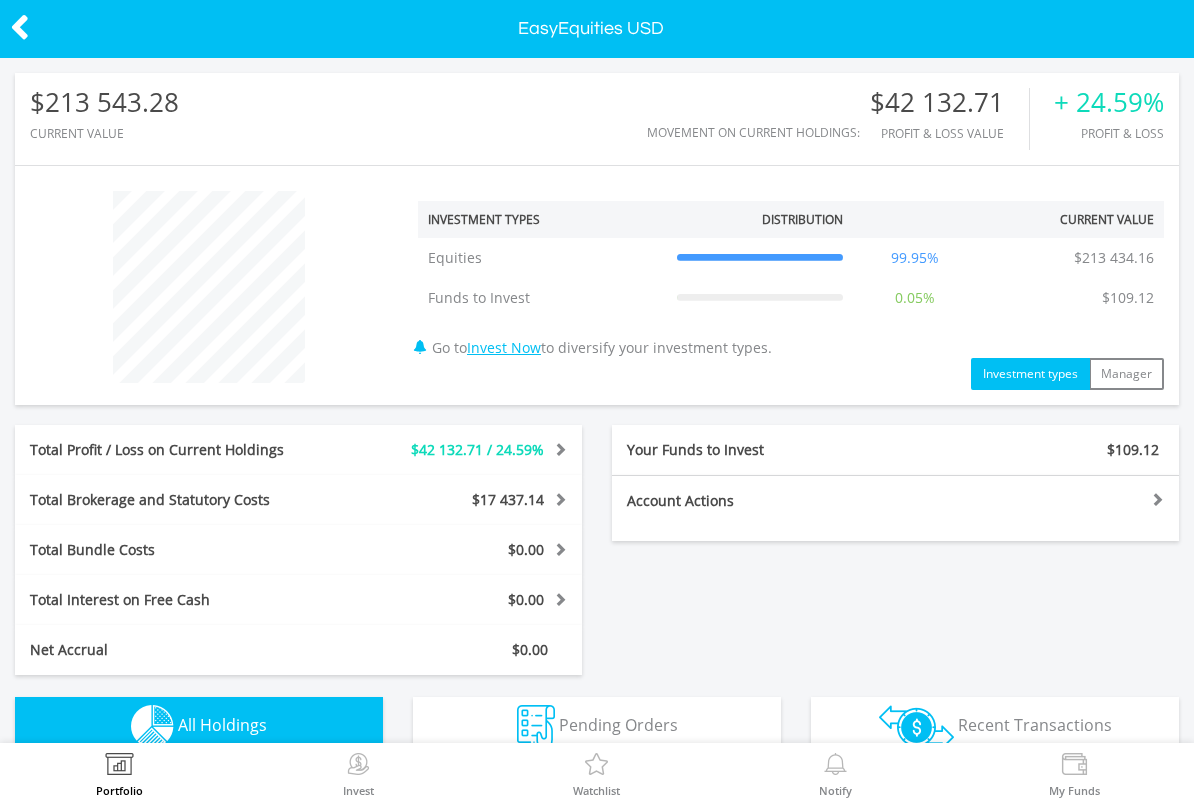click at bounding box center [20, 27] 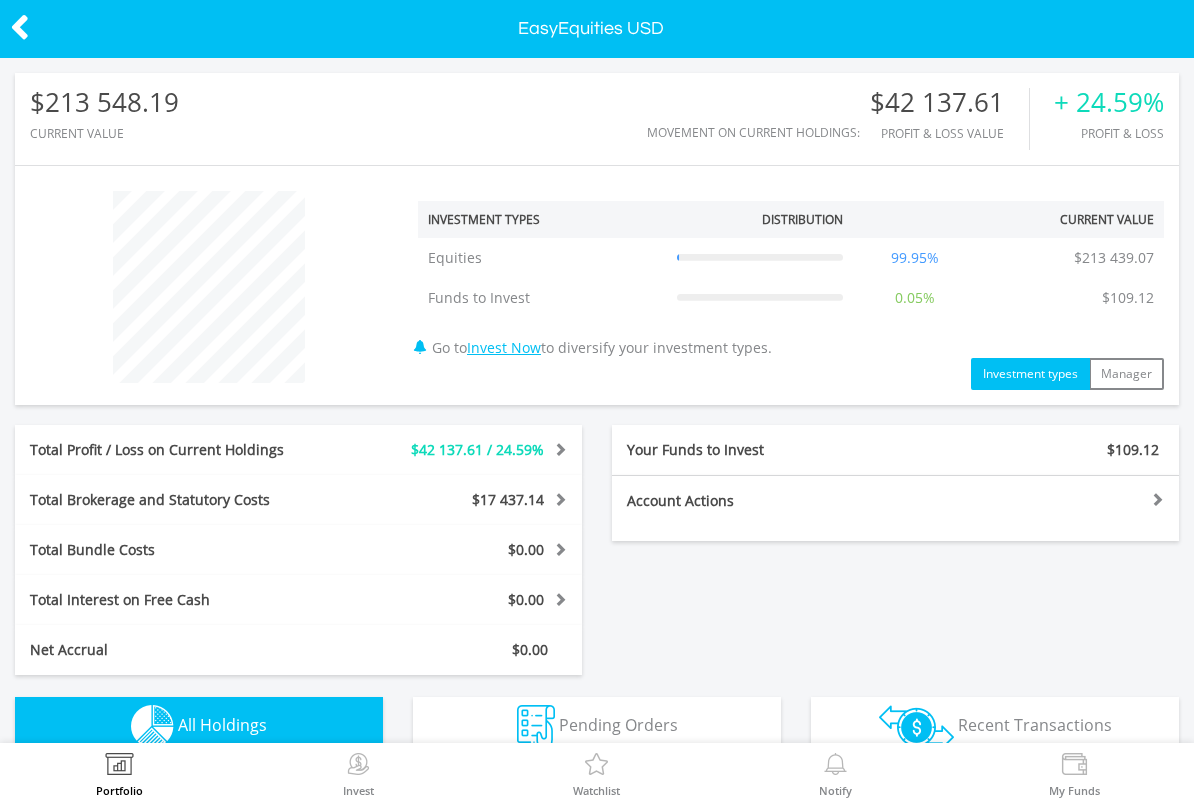 scroll, scrollTop: 0, scrollLeft: 0, axis: both 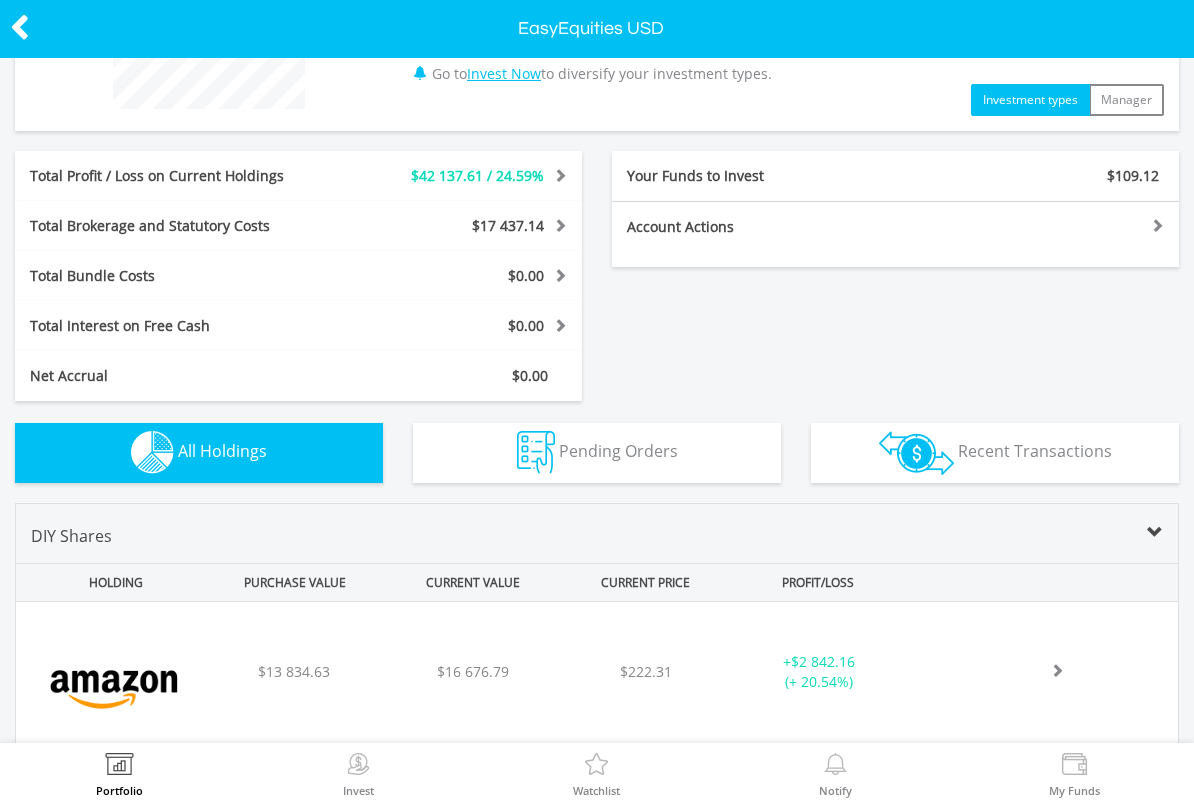 click on "Recent Transactions" at bounding box center (1035, 451) 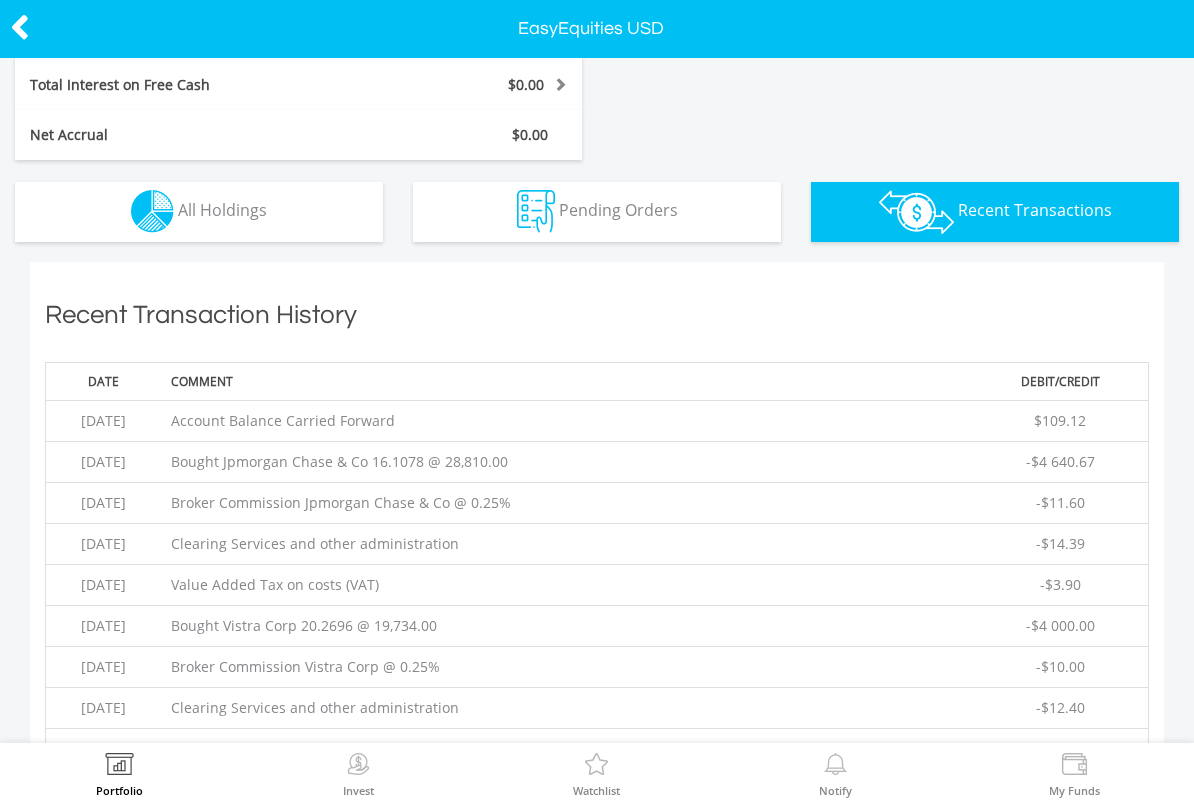 scroll, scrollTop: 521, scrollLeft: 0, axis: vertical 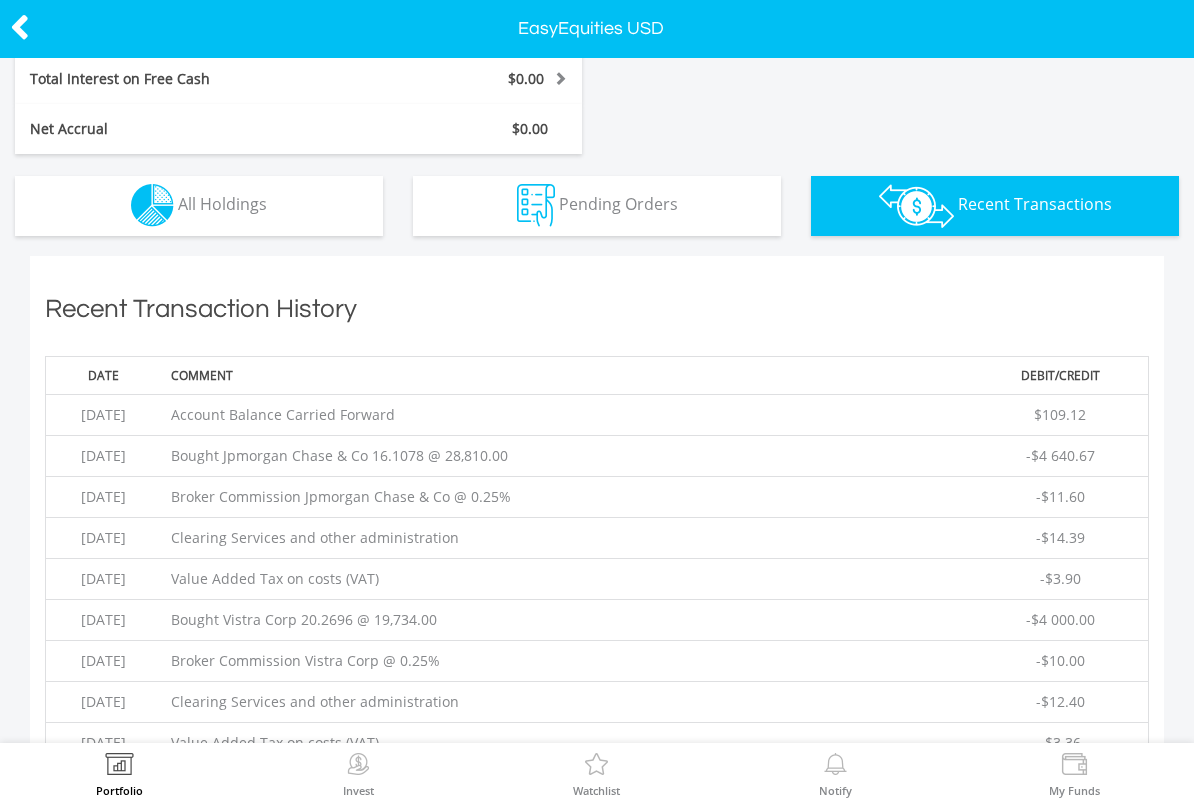 click at bounding box center (59, 29) 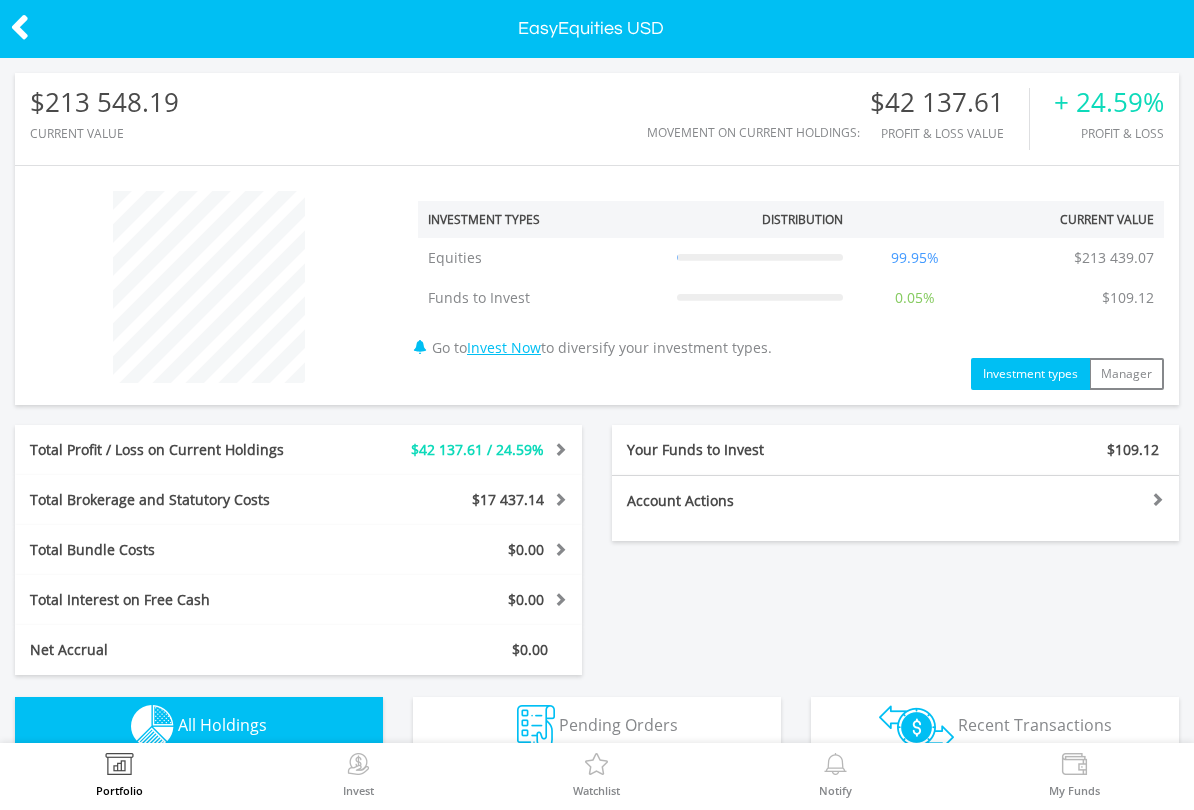 scroll, scrollTop: 0, scrollLeft: 0, axis: both 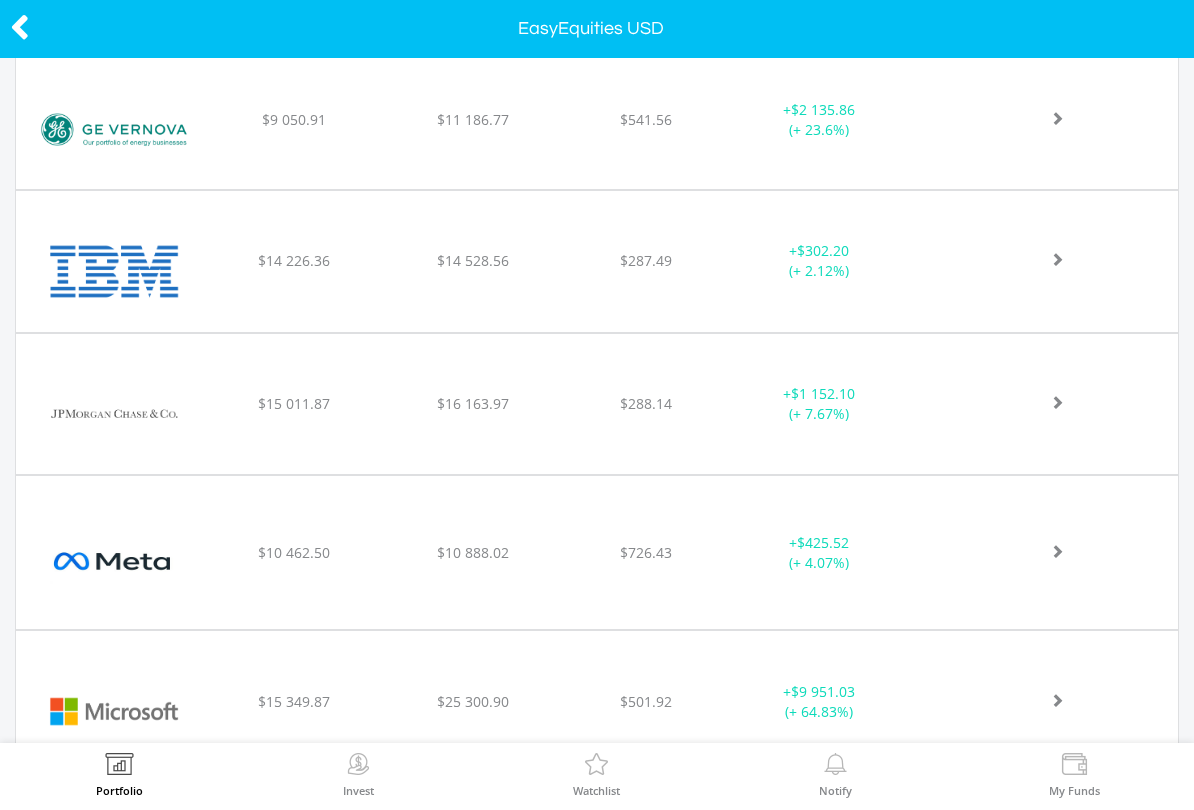 click on "﻿
Jpmorgan Chase & Co
$15 011.87
$16 163.97
$288.14
+  $1 152.10 (+ 7.67%)" at bounding box center [597, -306] 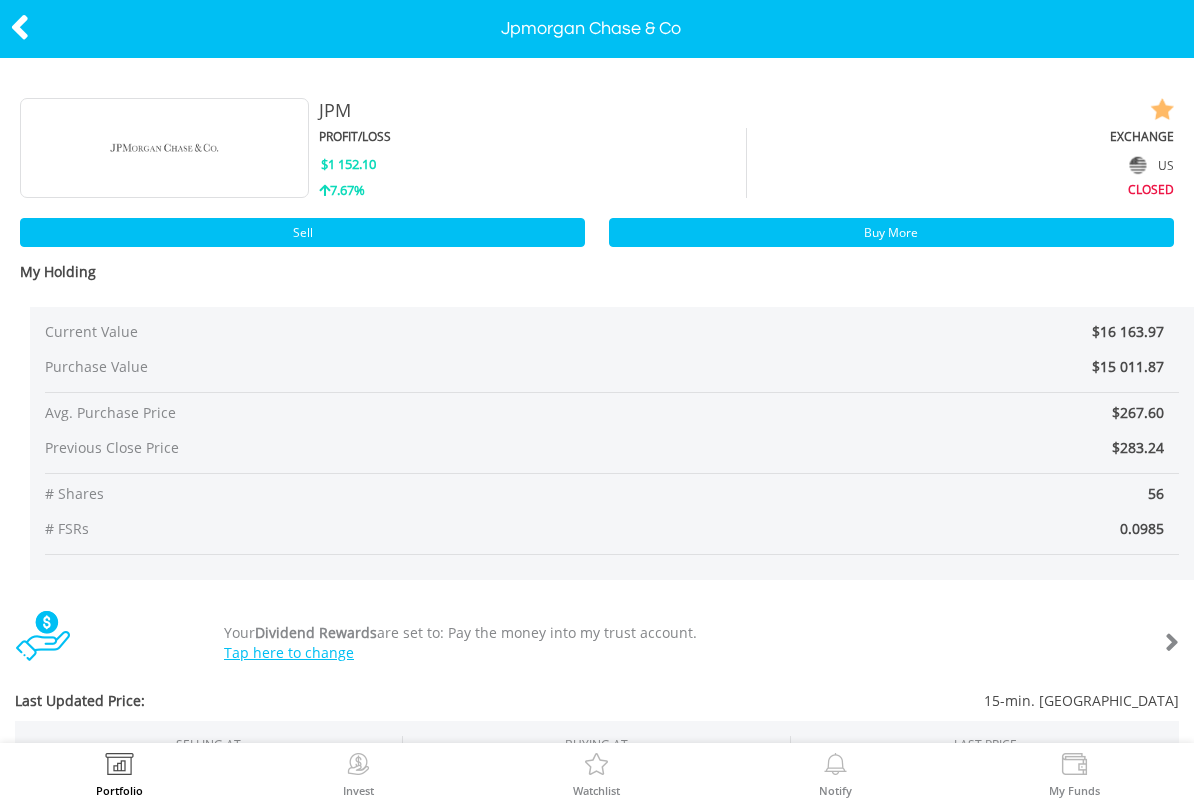 scroll, scrollTop: 0, scrollLeft: 0, axis: both 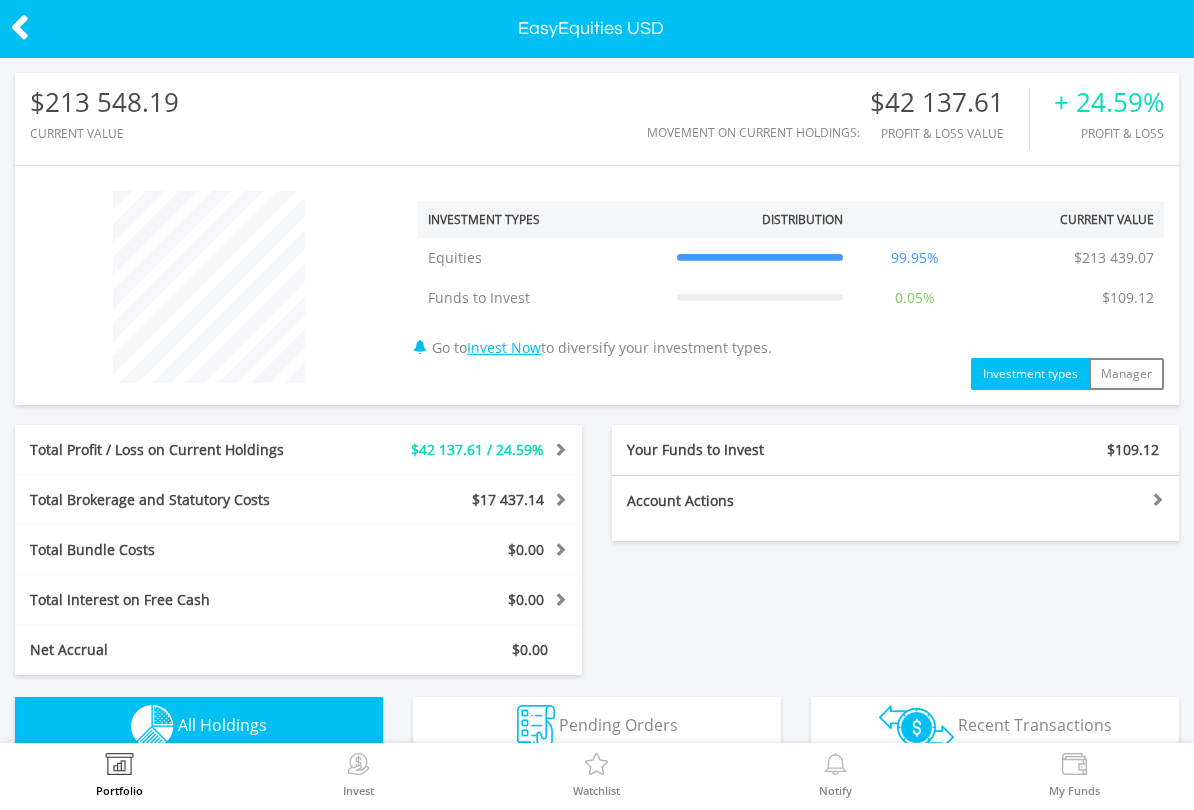 click at bounding box center [20, 27] 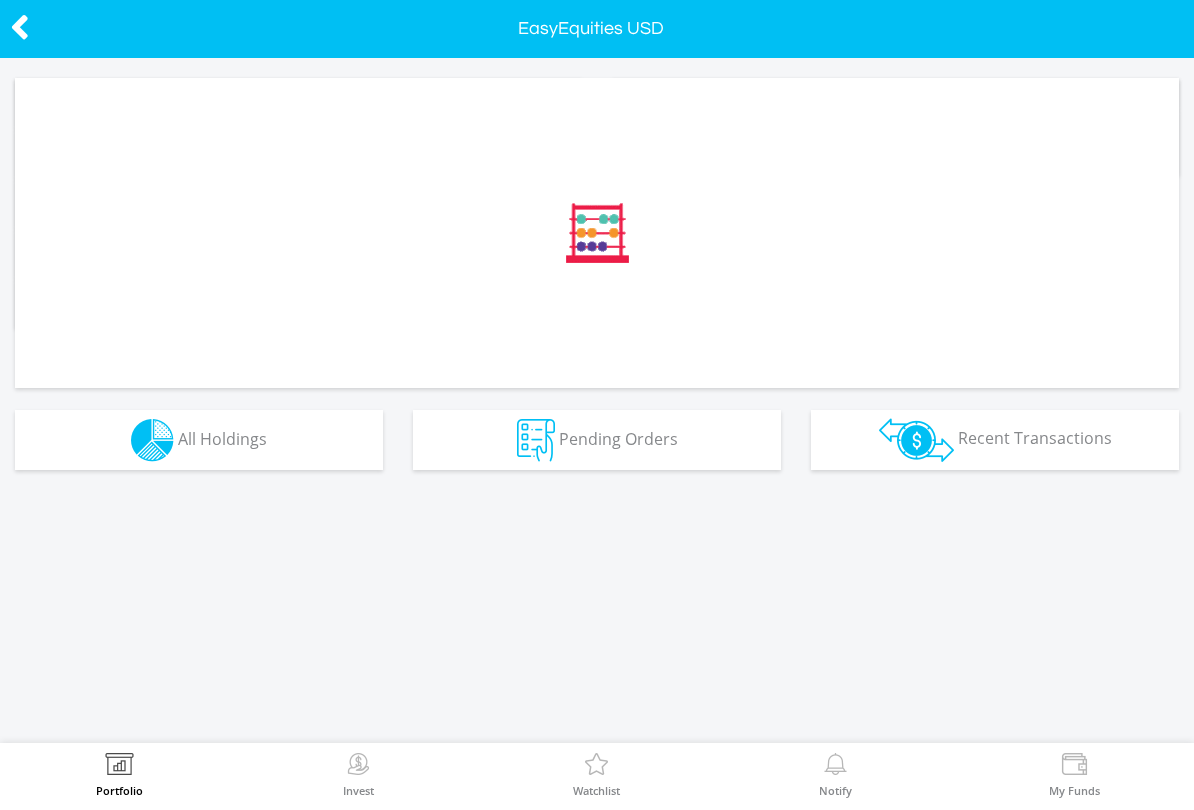 scroll, scrollTop: 0, scrollLeft: 0, axis: both 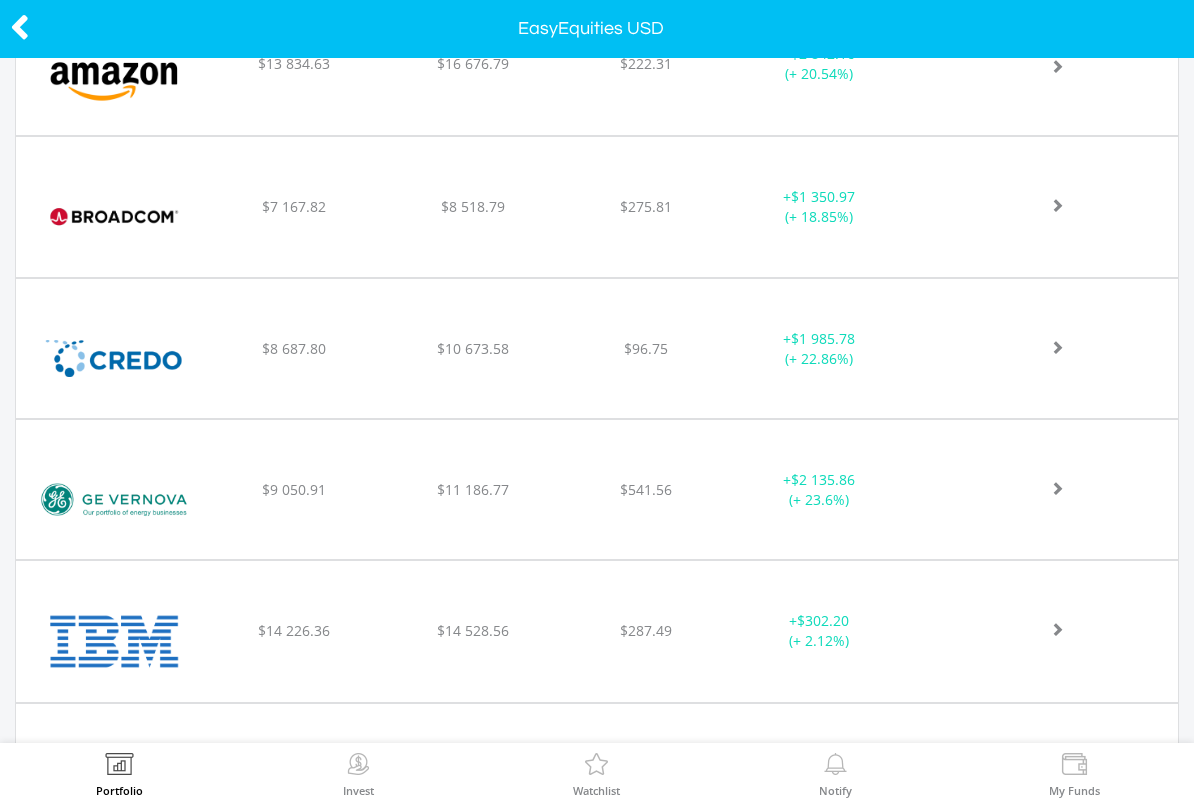 click on "﻿
GE Vernova LLC
$9 050.91
$11 186.77
$541.56
+  $2 135.86 (+ 23.6%)" at bounding box center (597, 64) 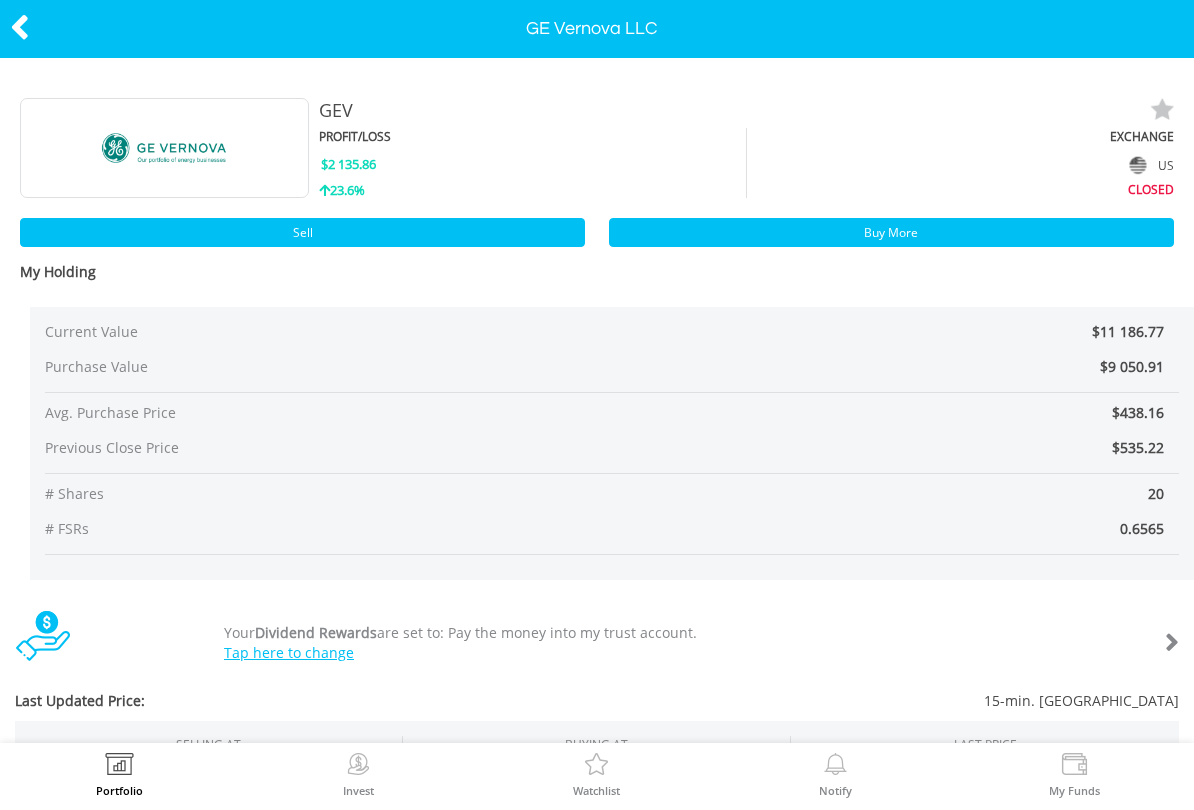 scroll, scrollTop: 0, scrollLeft: 0, axis: both 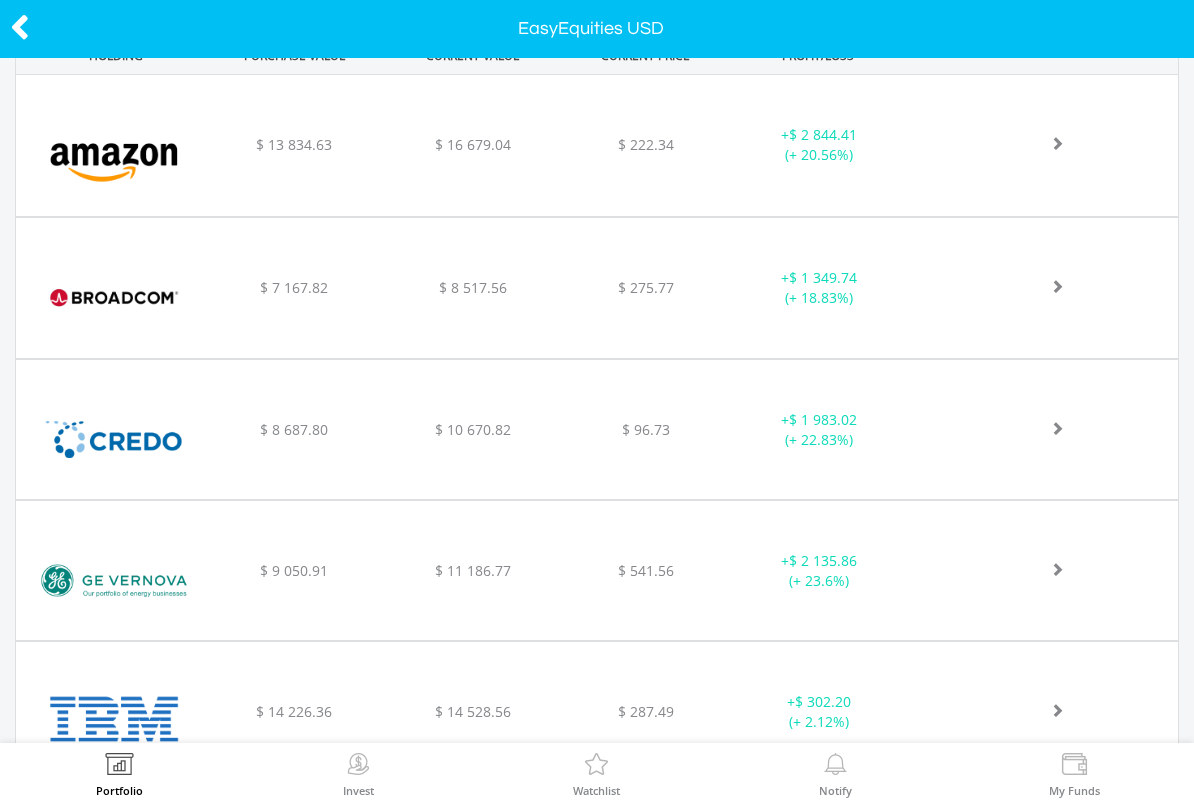 click at bounding box center [1044, 145] 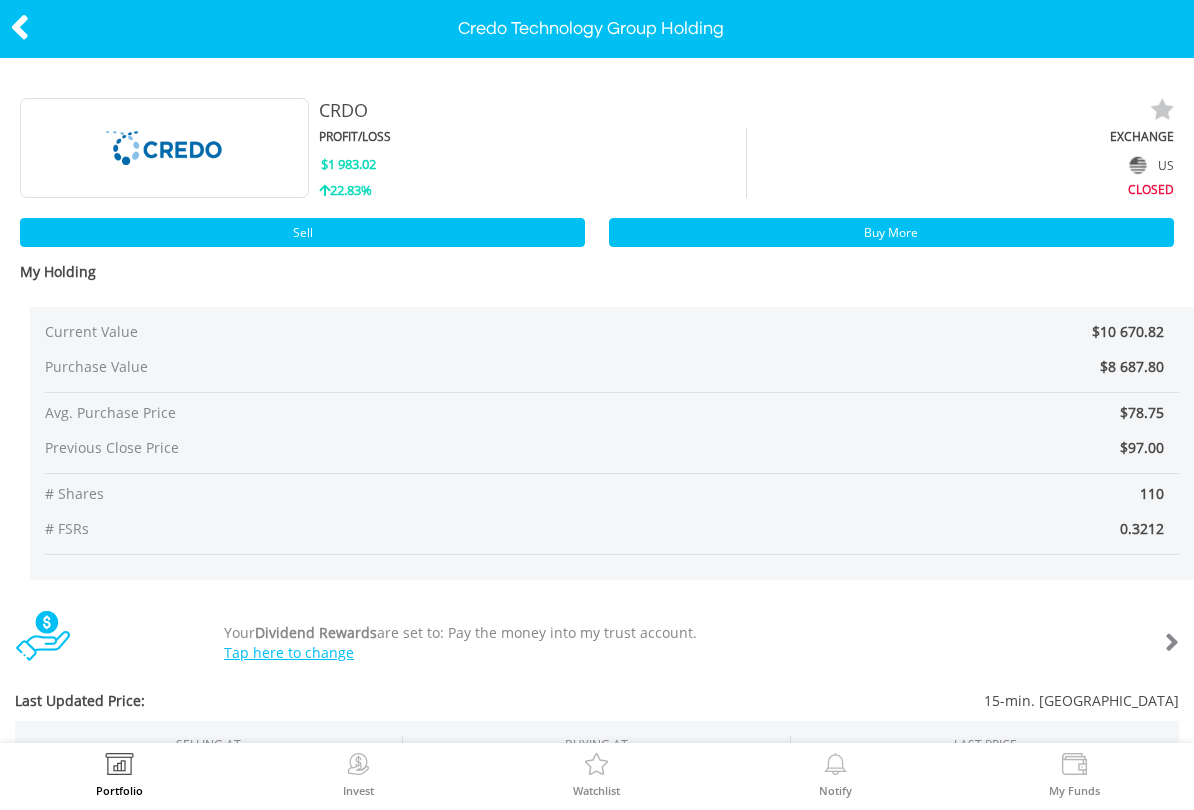 scroll, scrollTop: 0, scrollLeft: 0, axis: both 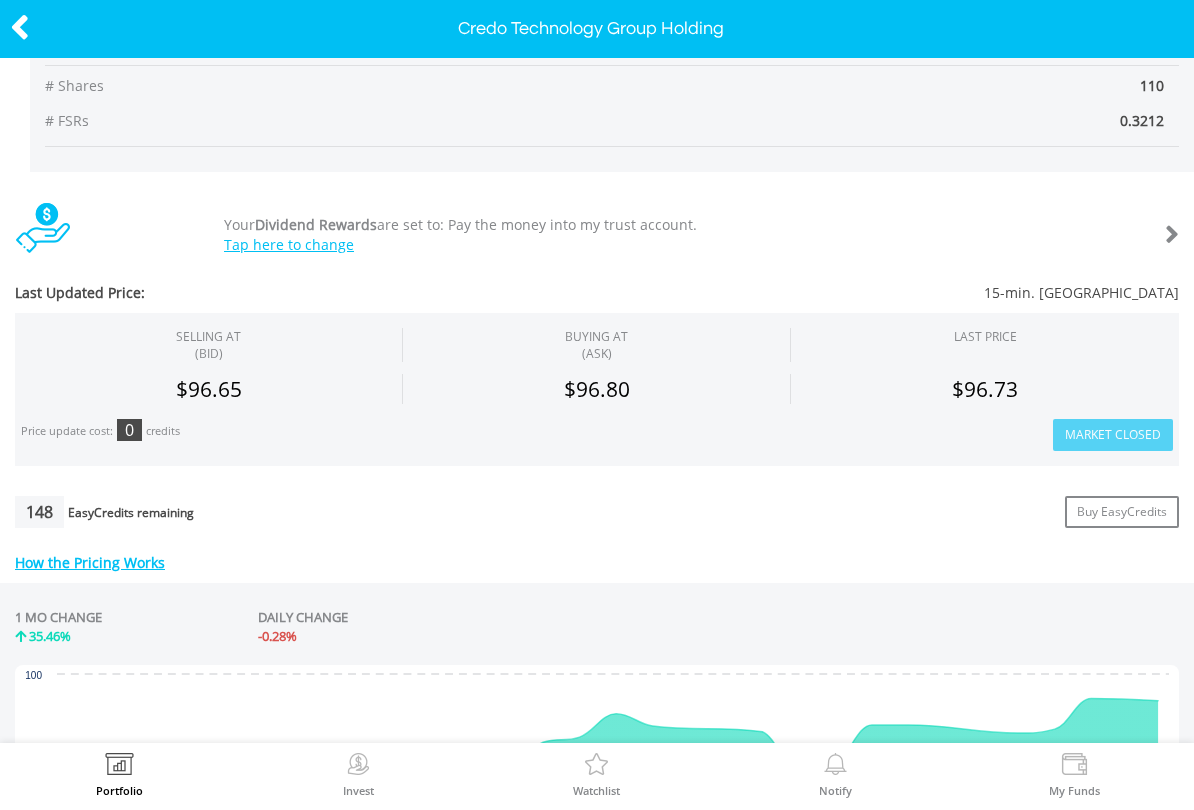 click at bounding box center [20, 27] 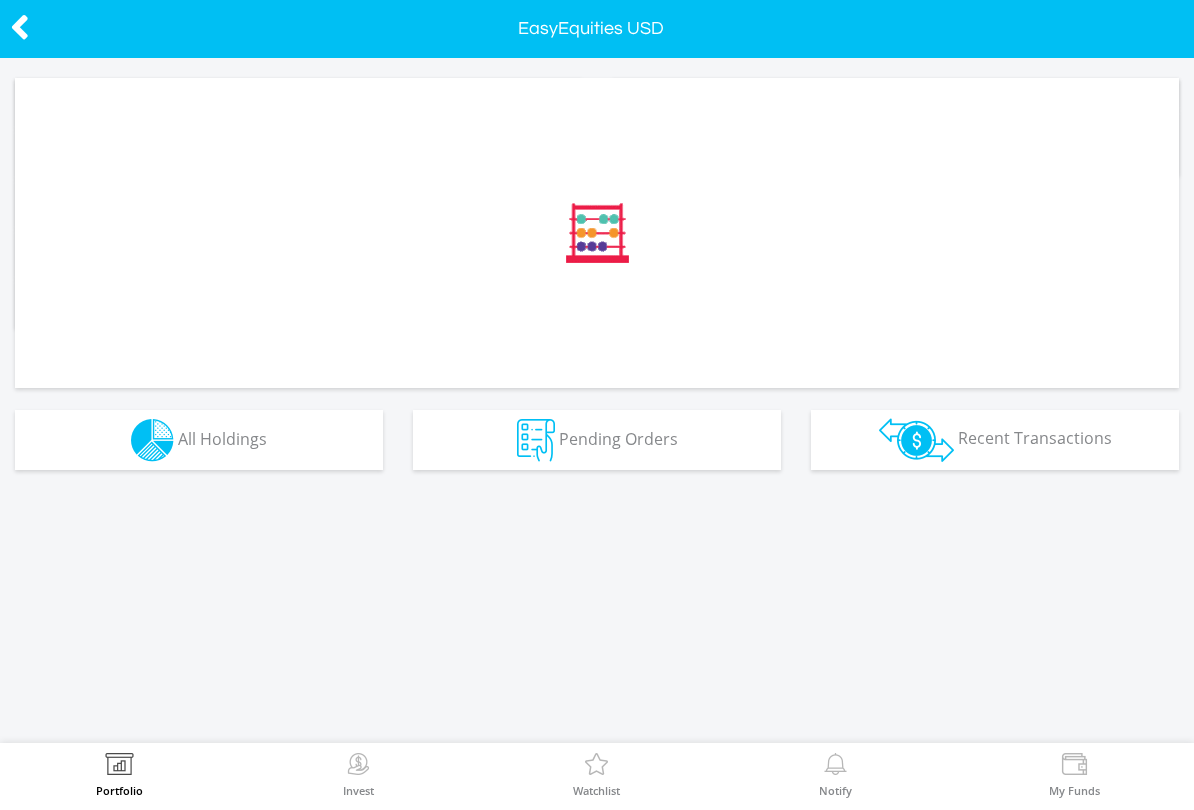 scroll, scrollTop: 0, scrollLeft: 0, axis: both 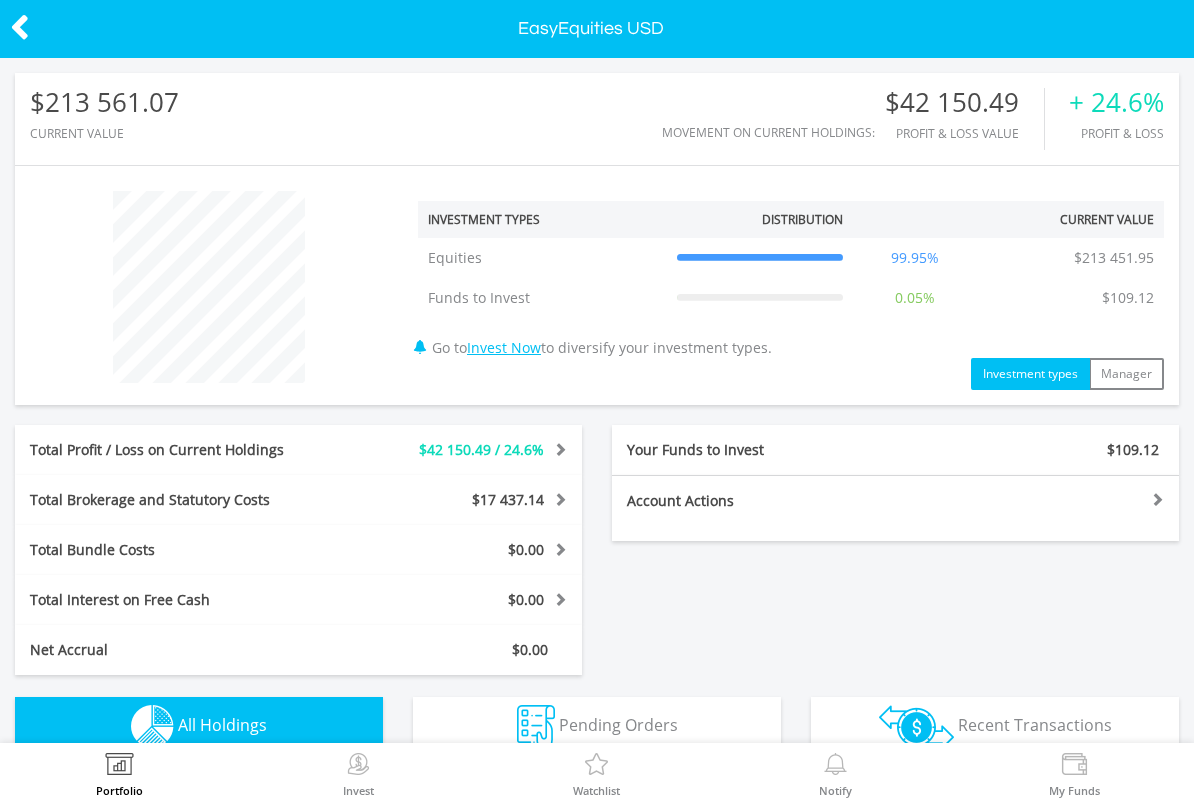 click at bounding box center [20, 27] 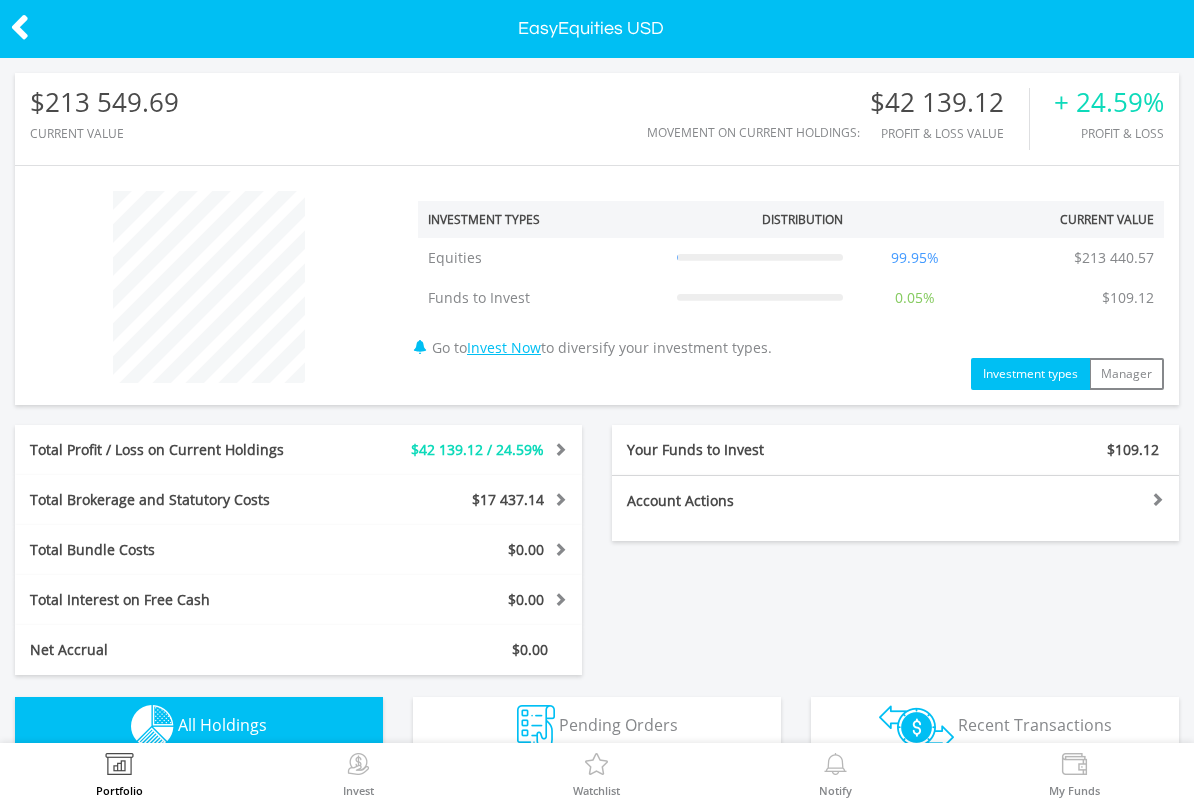 scroll, scrollTop: 0, scrollLeft: 0, axis: both 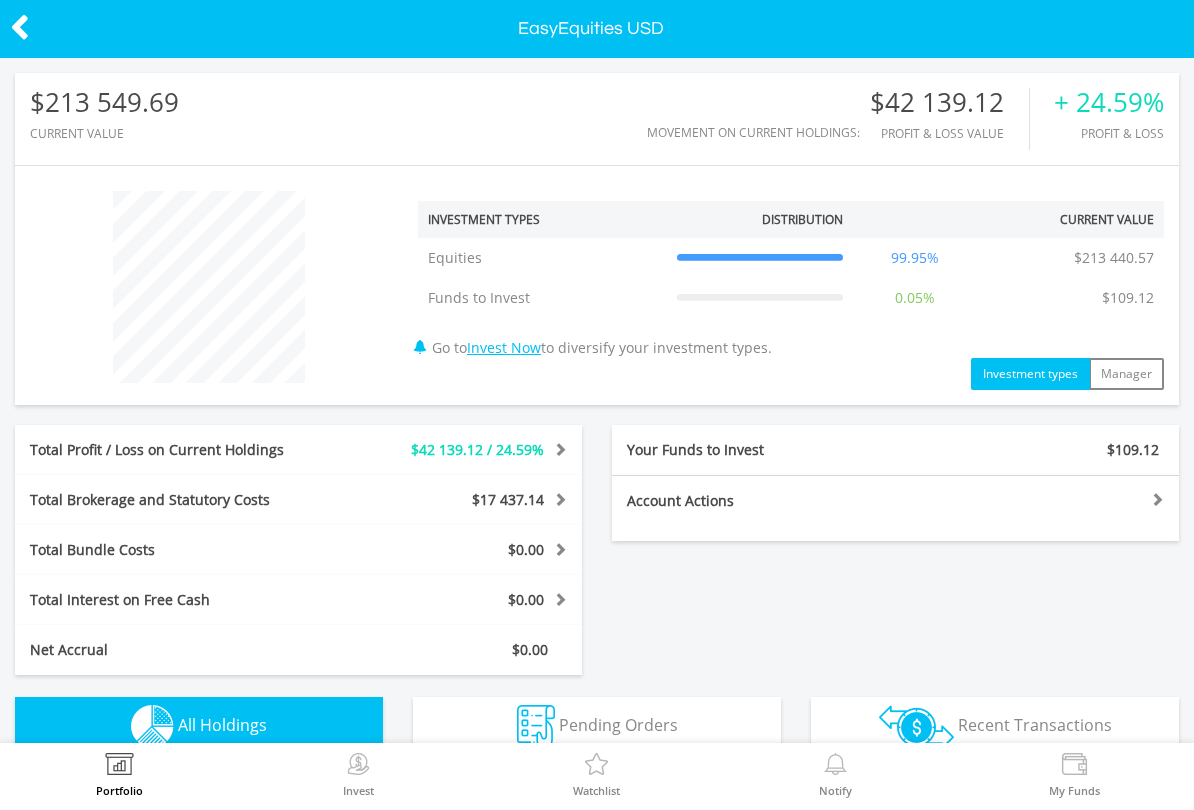 click at bounding box center [20, 27] 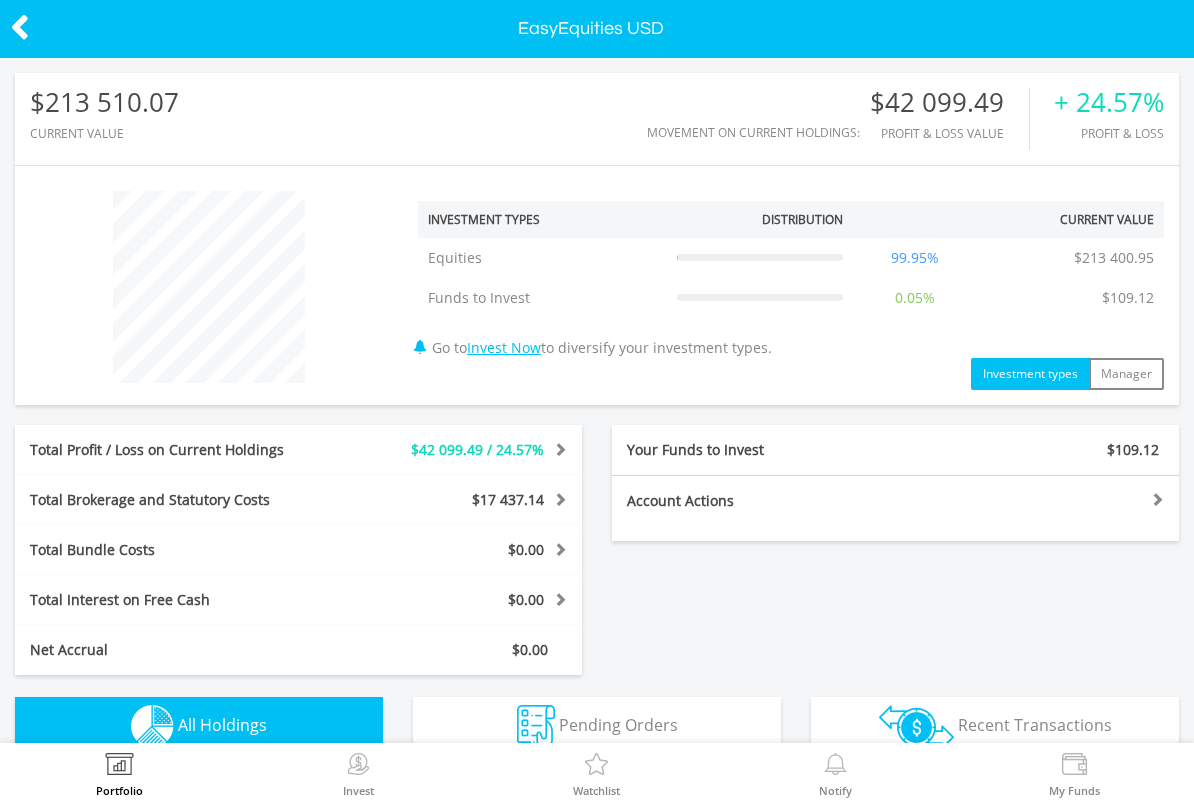 scroll, scrollTop: 0, scrollLeft: 0, axis: both 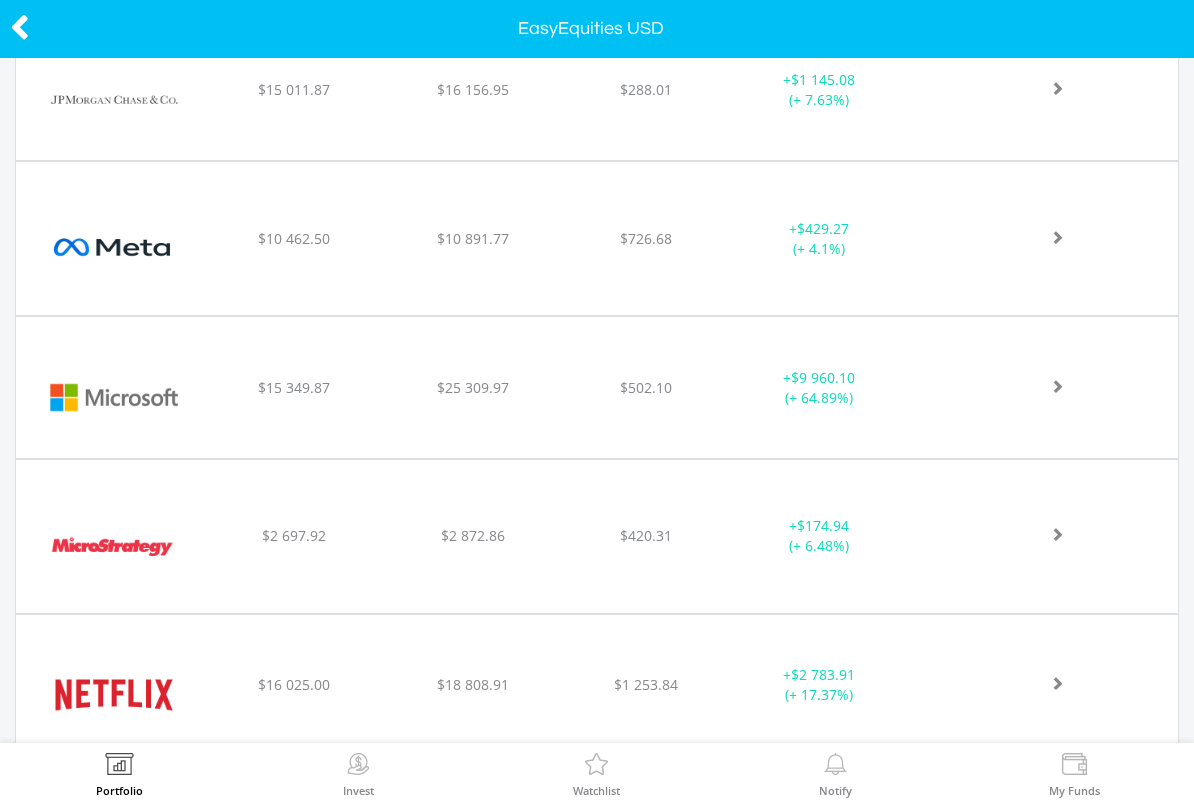 click on "﻿
Netflix Inc
$16 025.00
$18 808.91
$1 253.84
+  $2 783.91 (+ 17.37%)" at bounding box center [597, -620] 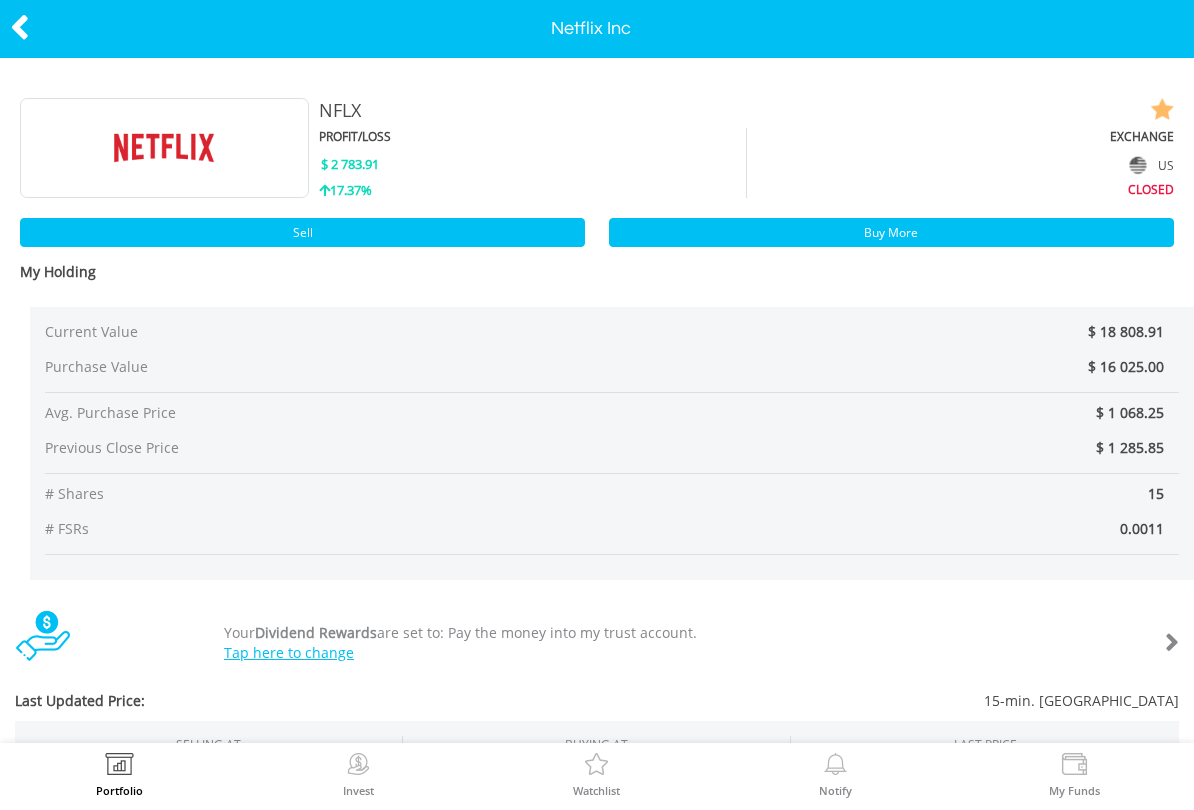 scroll, scrollTop: 0, scrollLeft: 0, axis: both 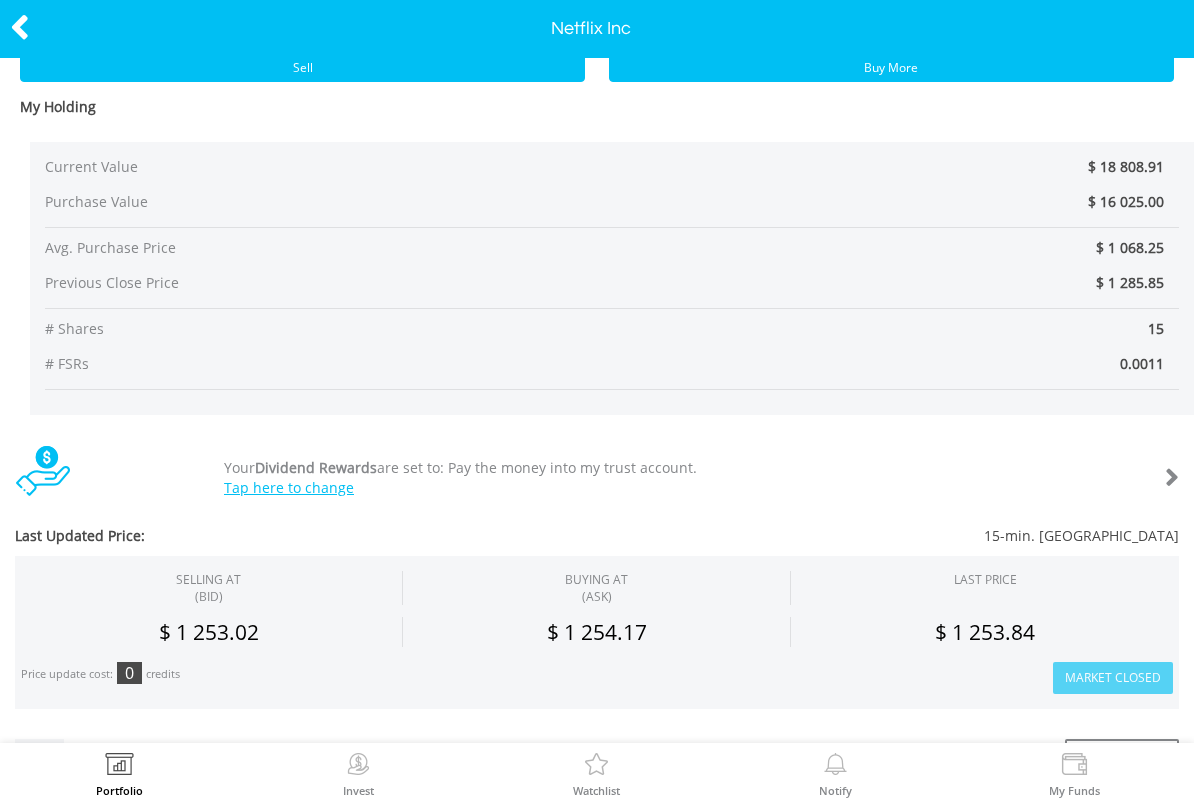 click at bounding box center [59, 29] 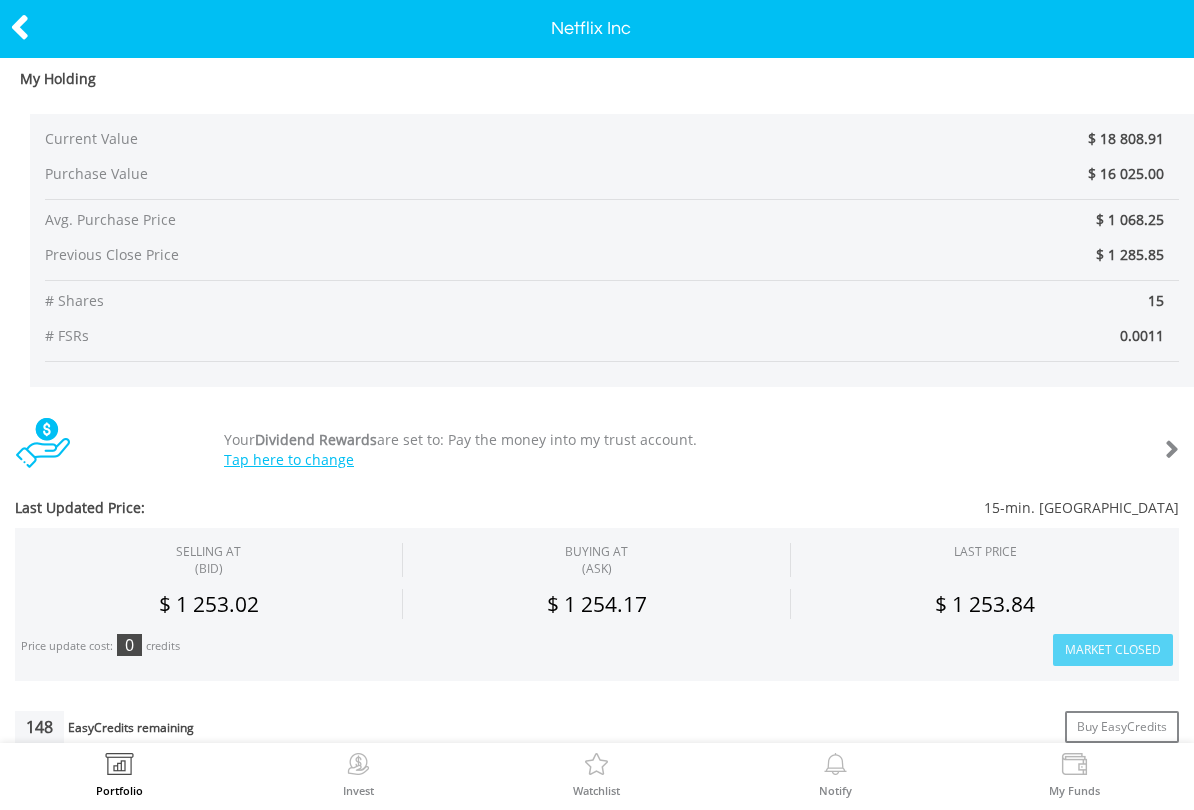 click at bounding box center (59, 29) 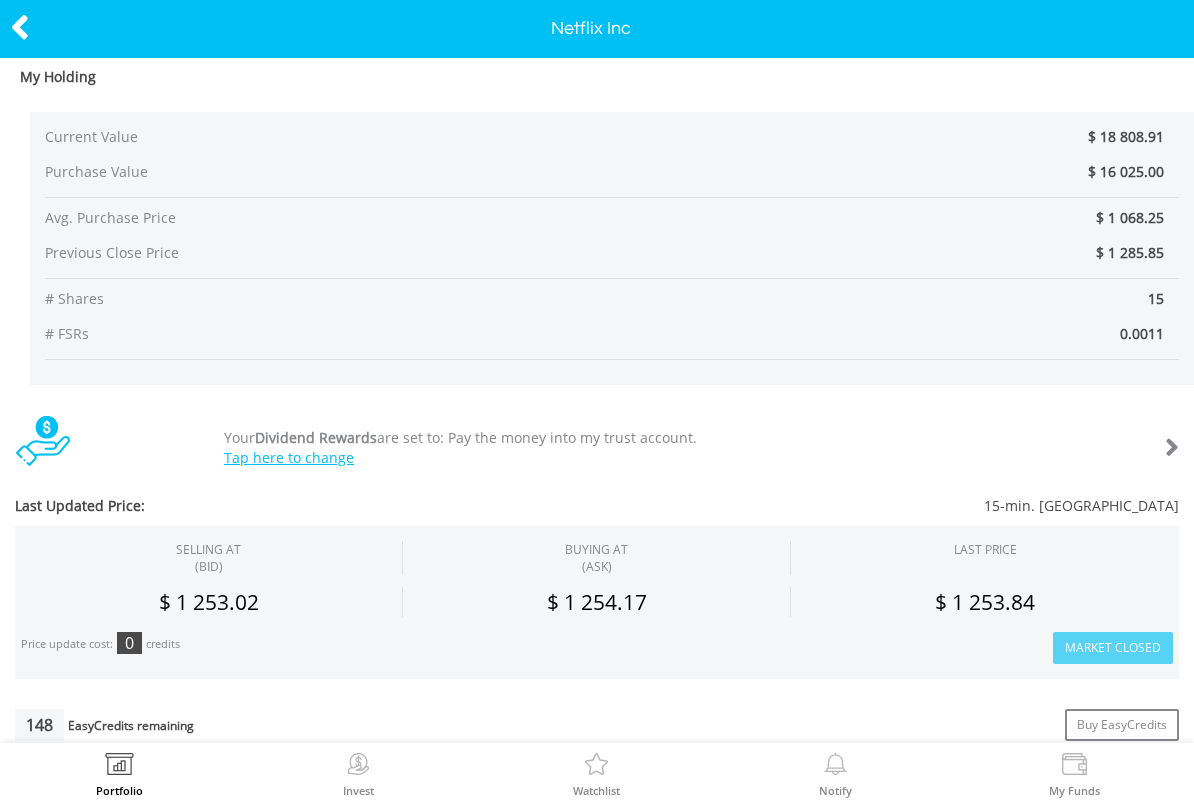scroll, scrollTop: 196, scrollLeft: 0, axis: vertical 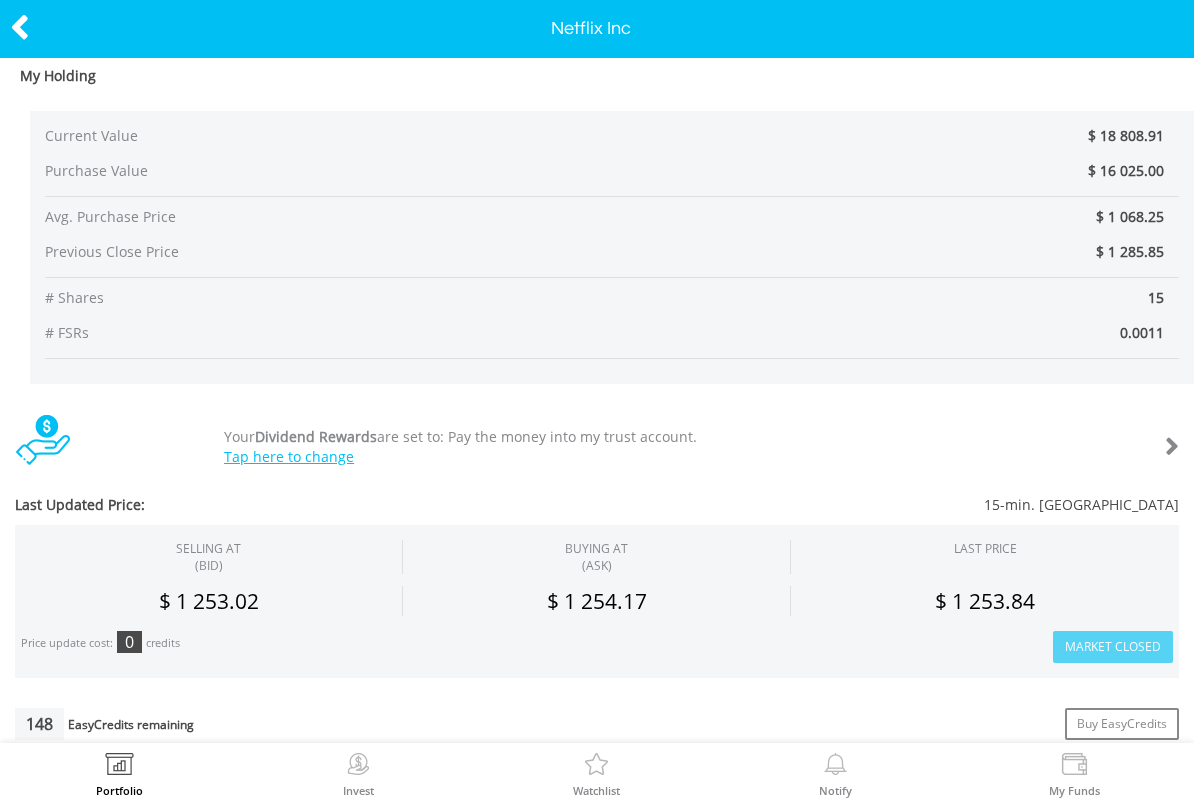 click at bounding box center [20, 27] 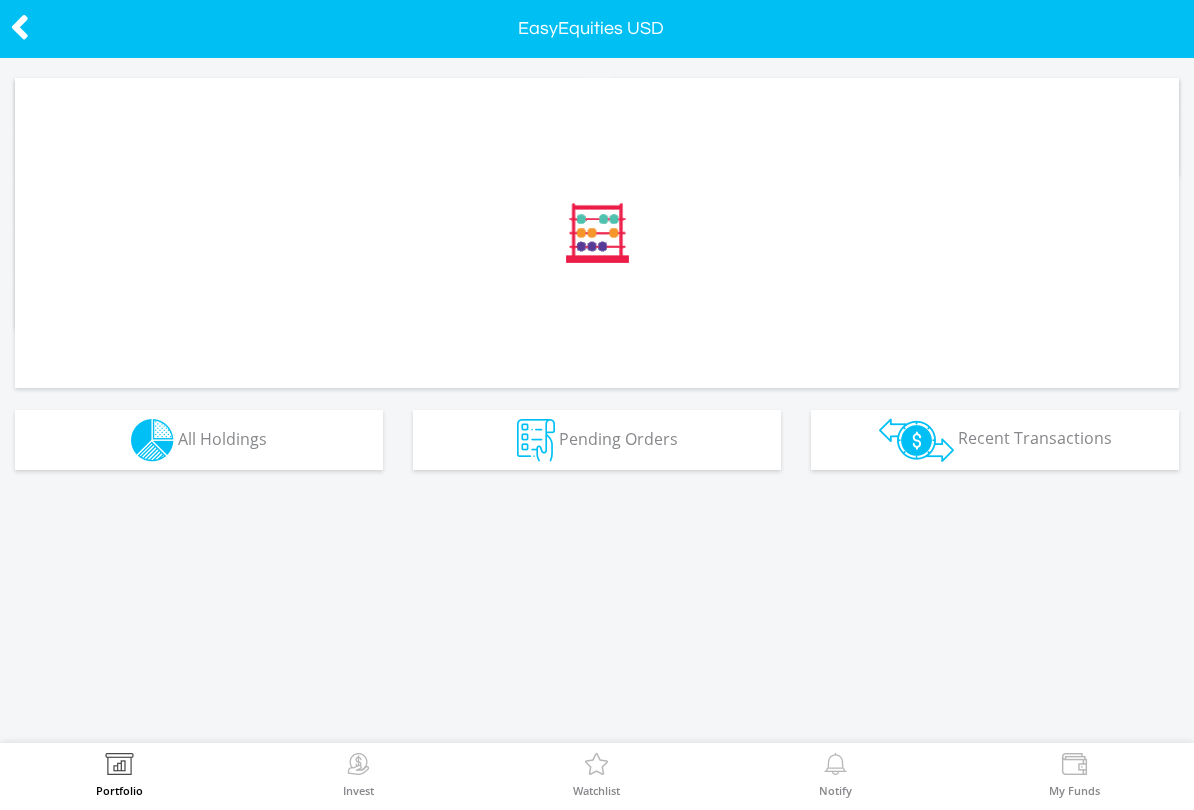scroll, scrollTop: 0, scrollLeft: 0, axis: both 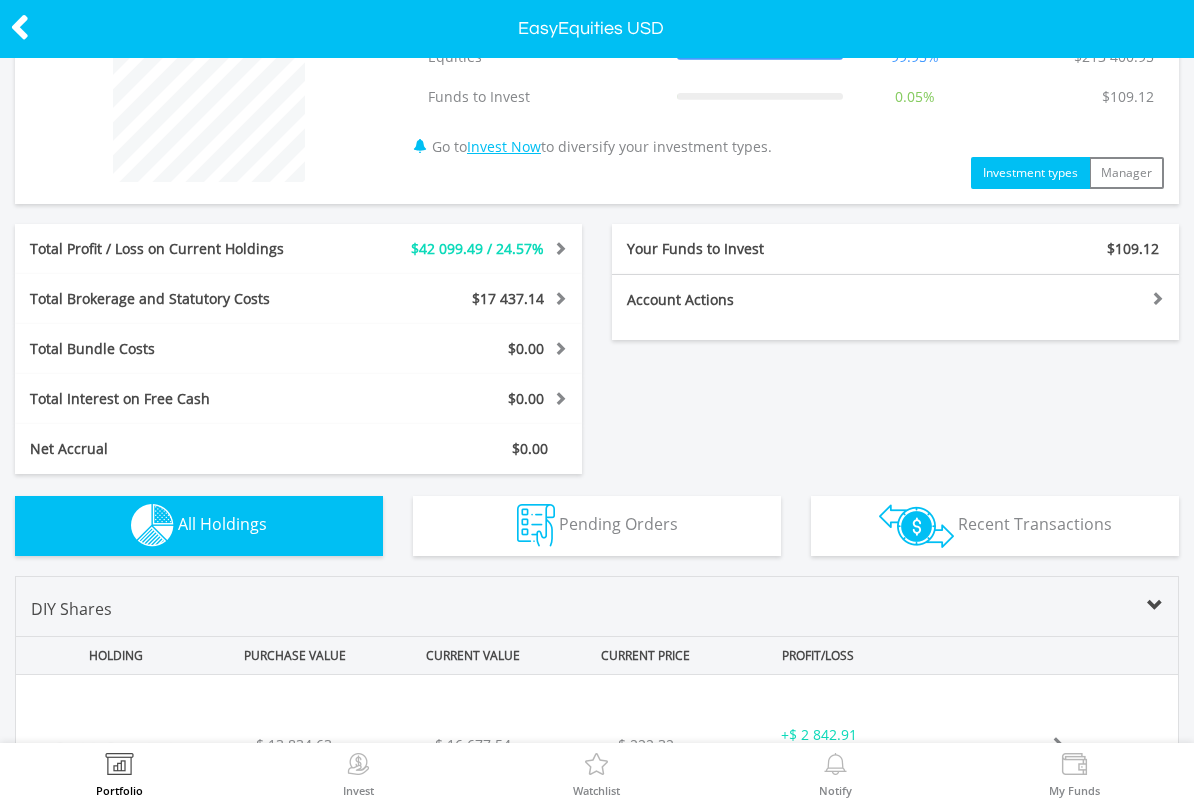click on "﻿
[DOMAIN_NAME] Inc
$ 13 834.63
$ 16 677.54
$ 222.32
+  $ 2 842.91 (+ 20.55%)" at bounding box center [597, 745] 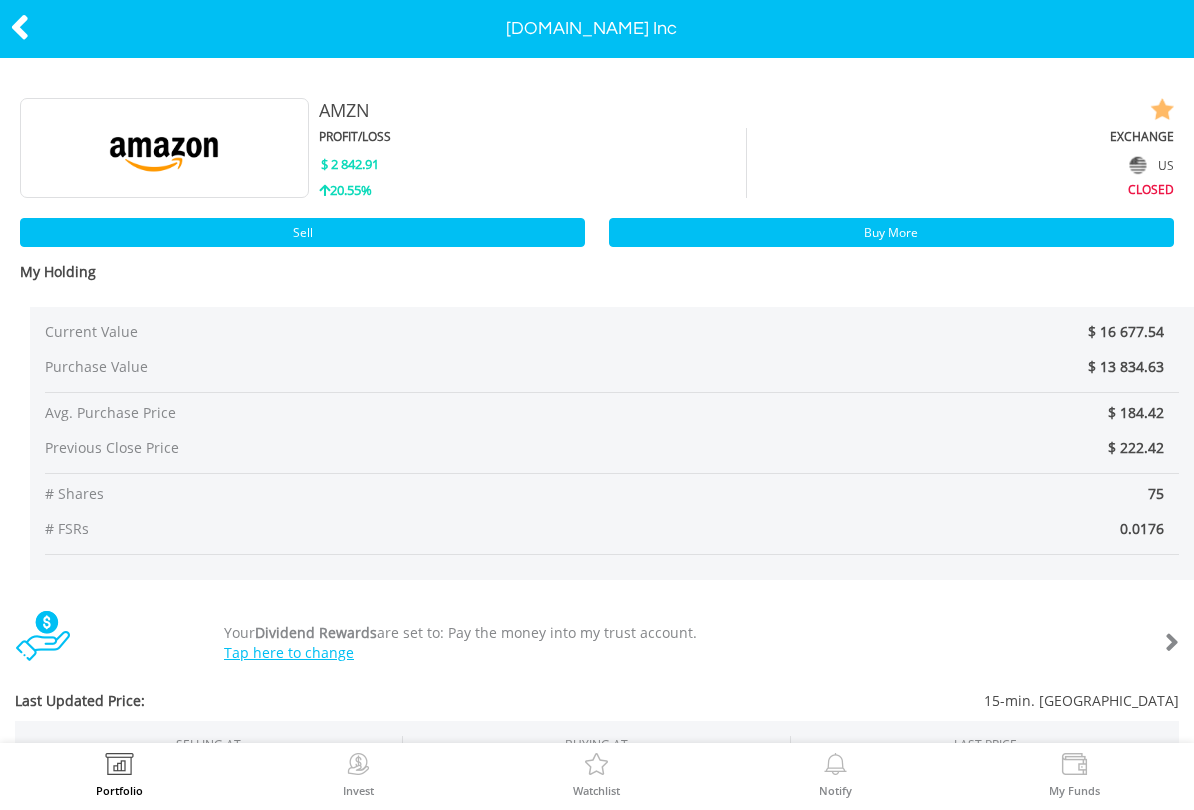 scroll, scrollTop: 0, scrollLeft: 0, axis: both 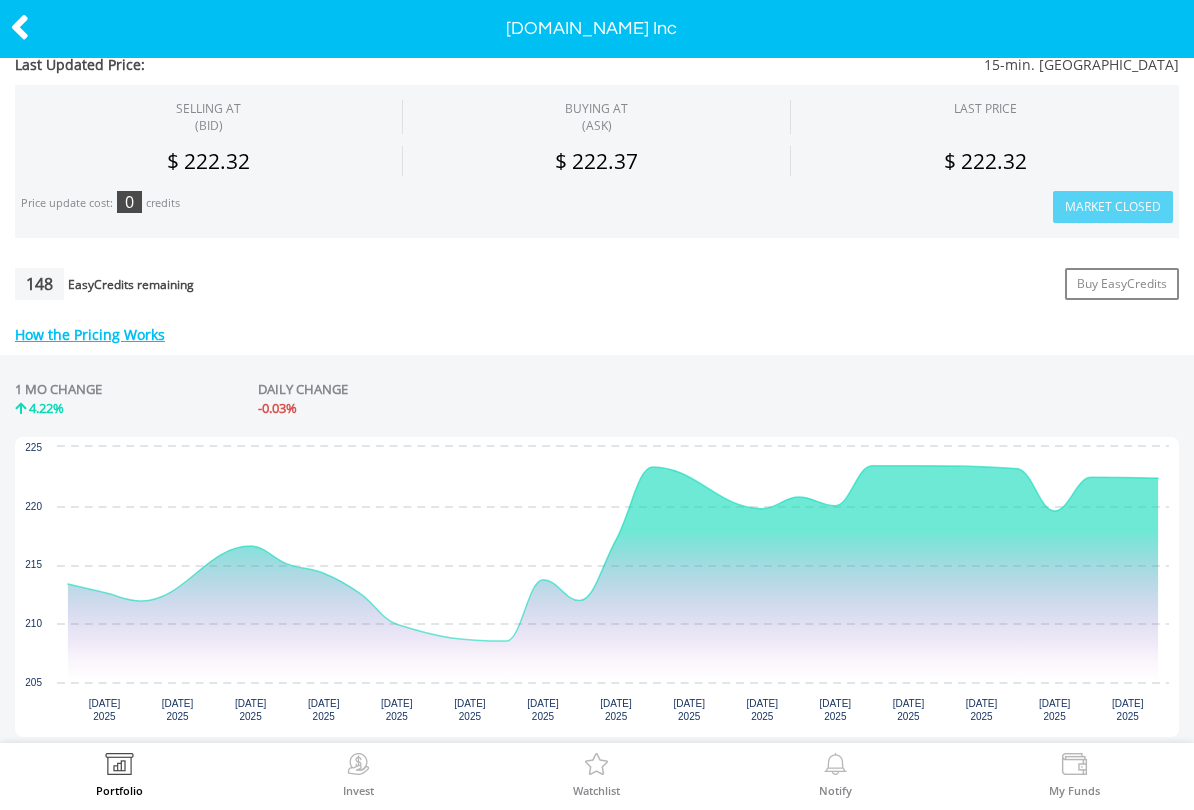 click at bounding box center [20, 27] 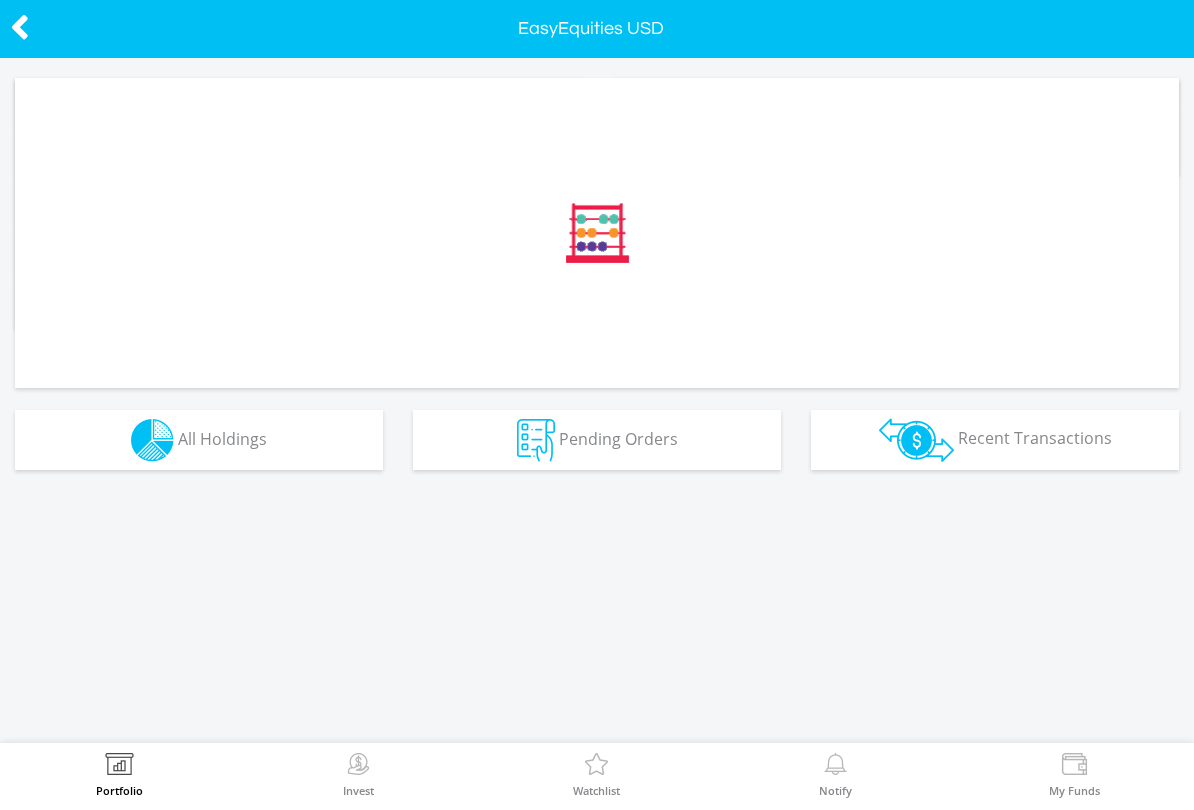 scroll, scrollTop: 0, scrollLeft: 0, axis: both 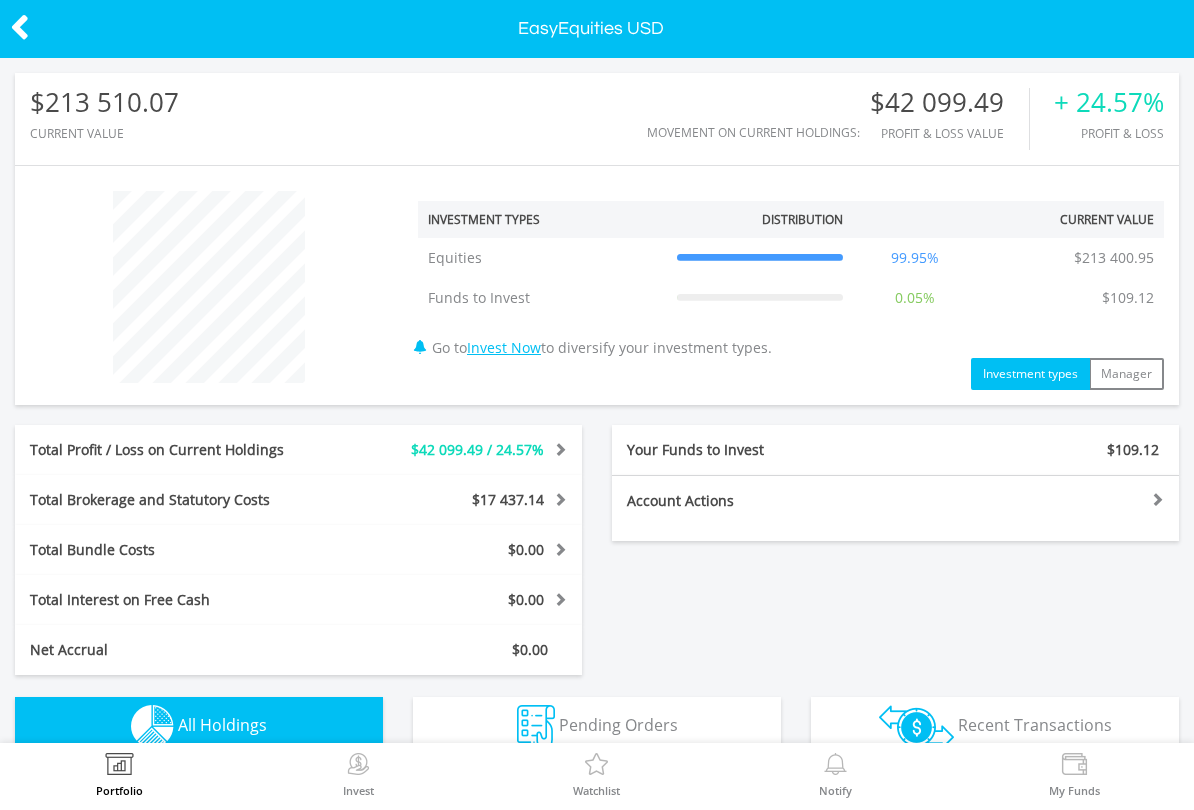 click on "$109.12" at bounding box center [1038, 450] 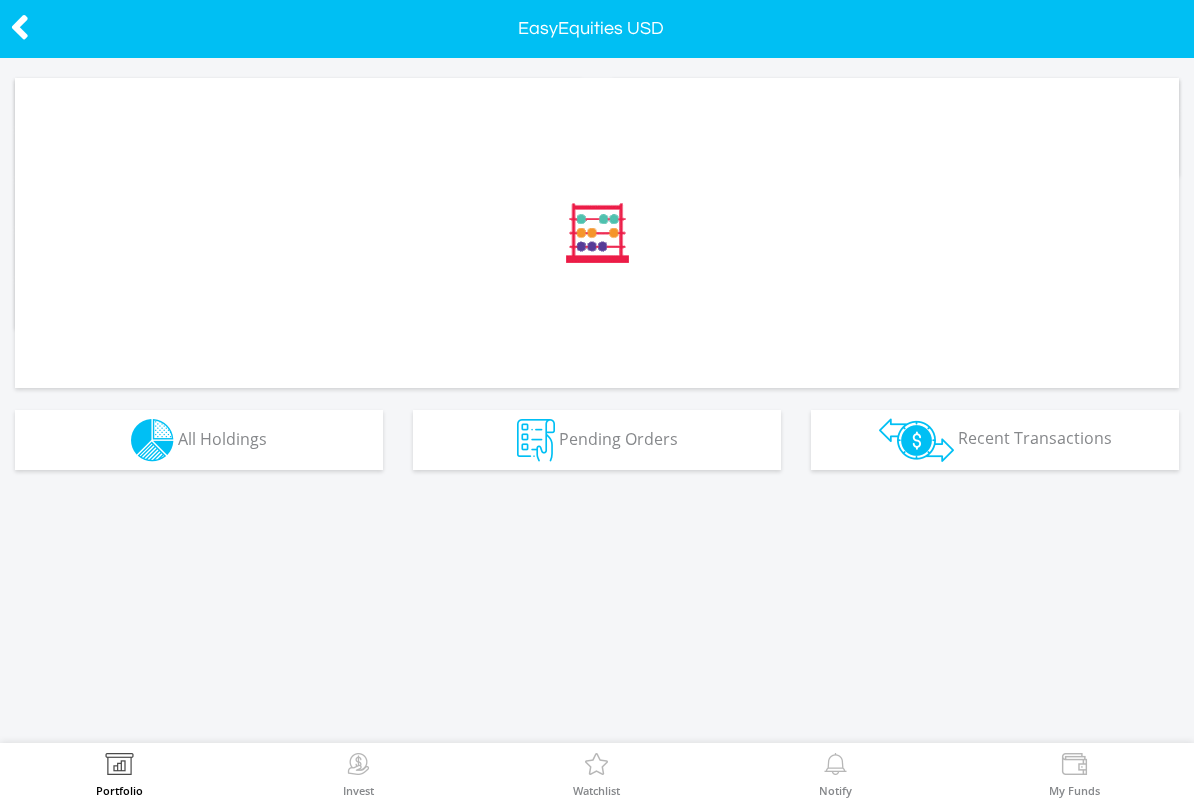 scroll, scrollTop: 0, scrollLeft: 0, axis: both 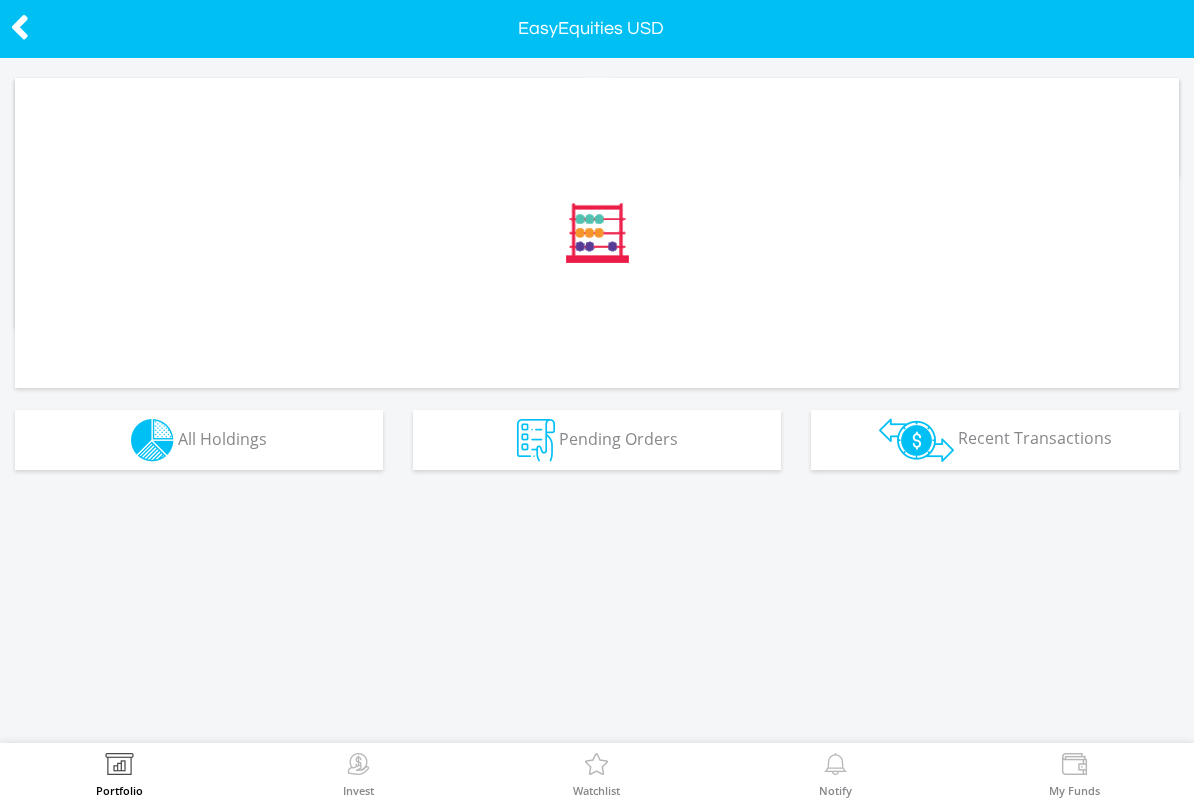 click on "Recent Transactions" at bounding box center (1035, 438) 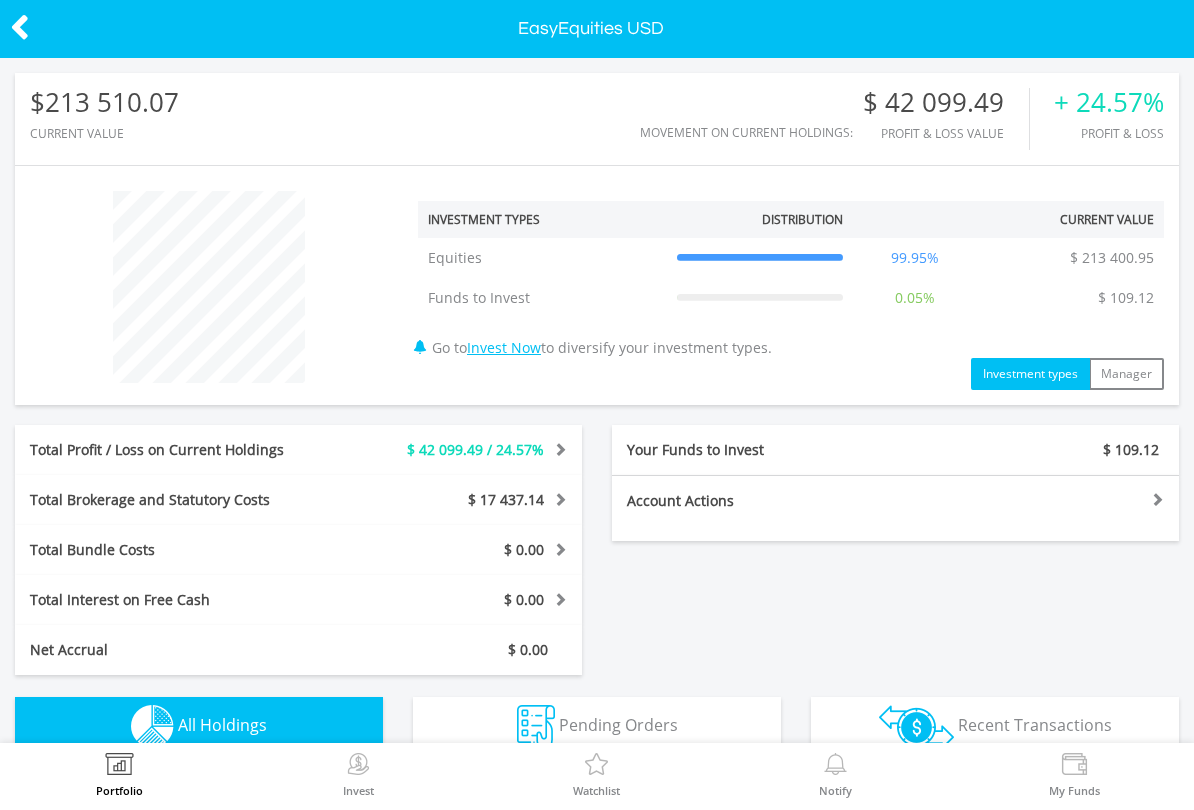 scroll, scrollTop: 999808, scrollLeft: 999612, axis: both 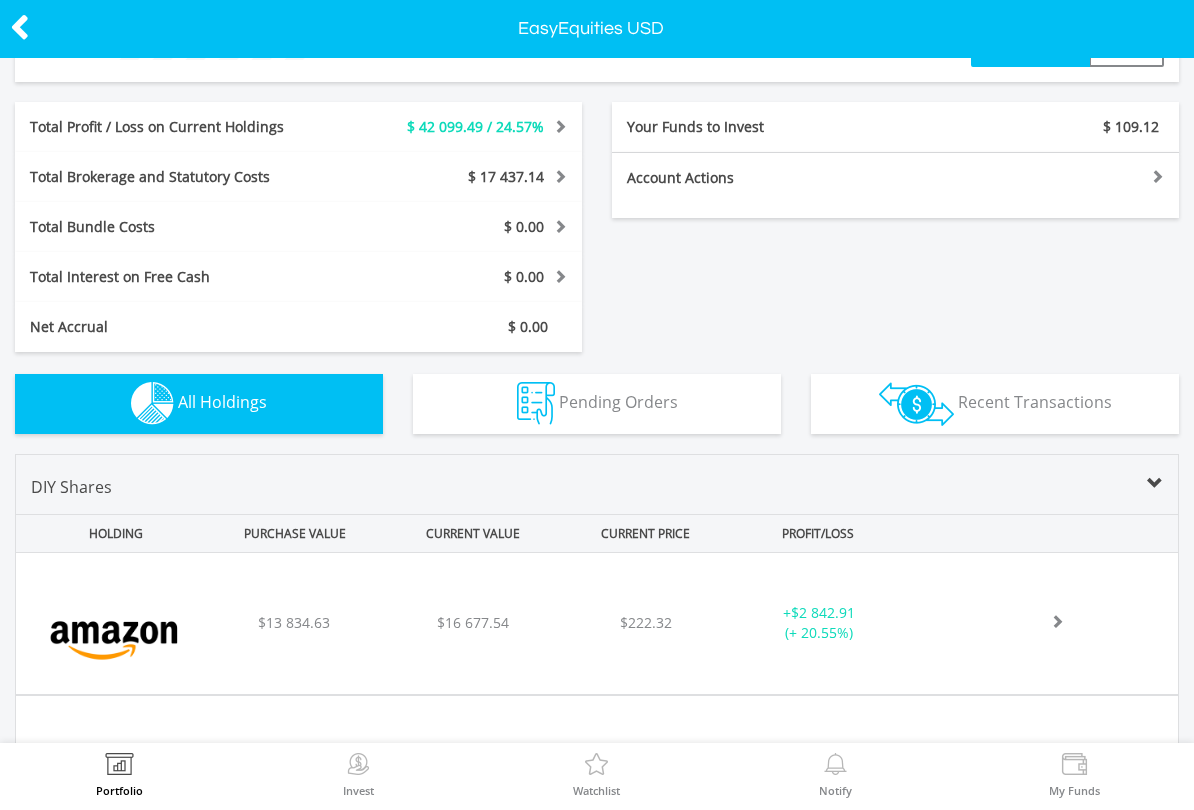 click on "Transactions
Recent Transactions" at bounding box center (995, 404) 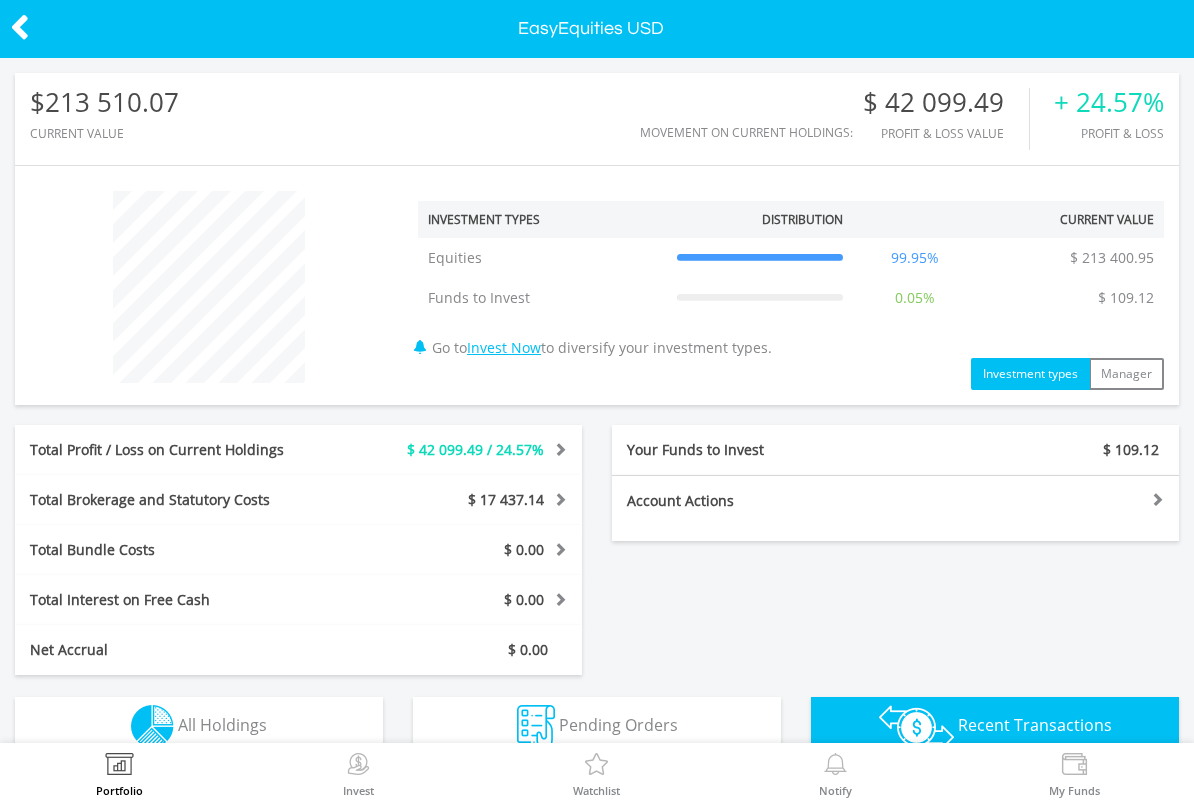 scroll, scrollTop: 0, scrollLeft: 0, axis: both 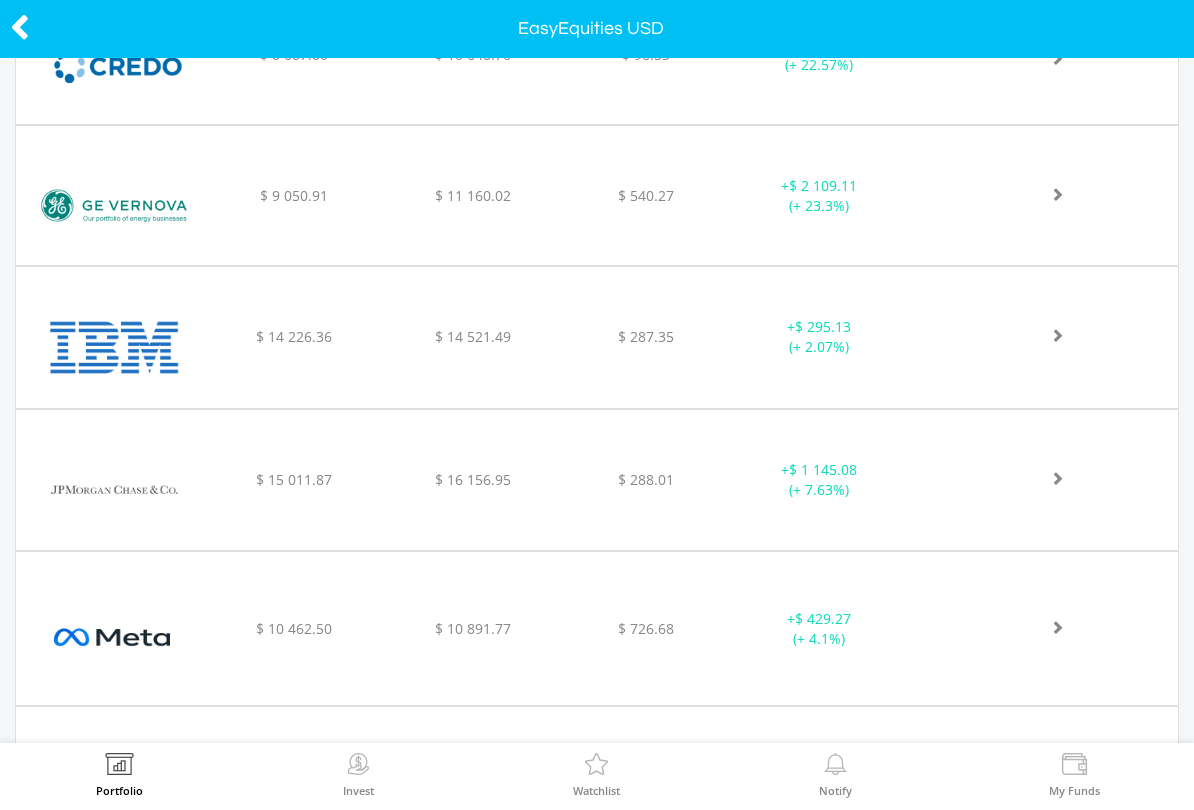 click at bounding box center (1044, -230) 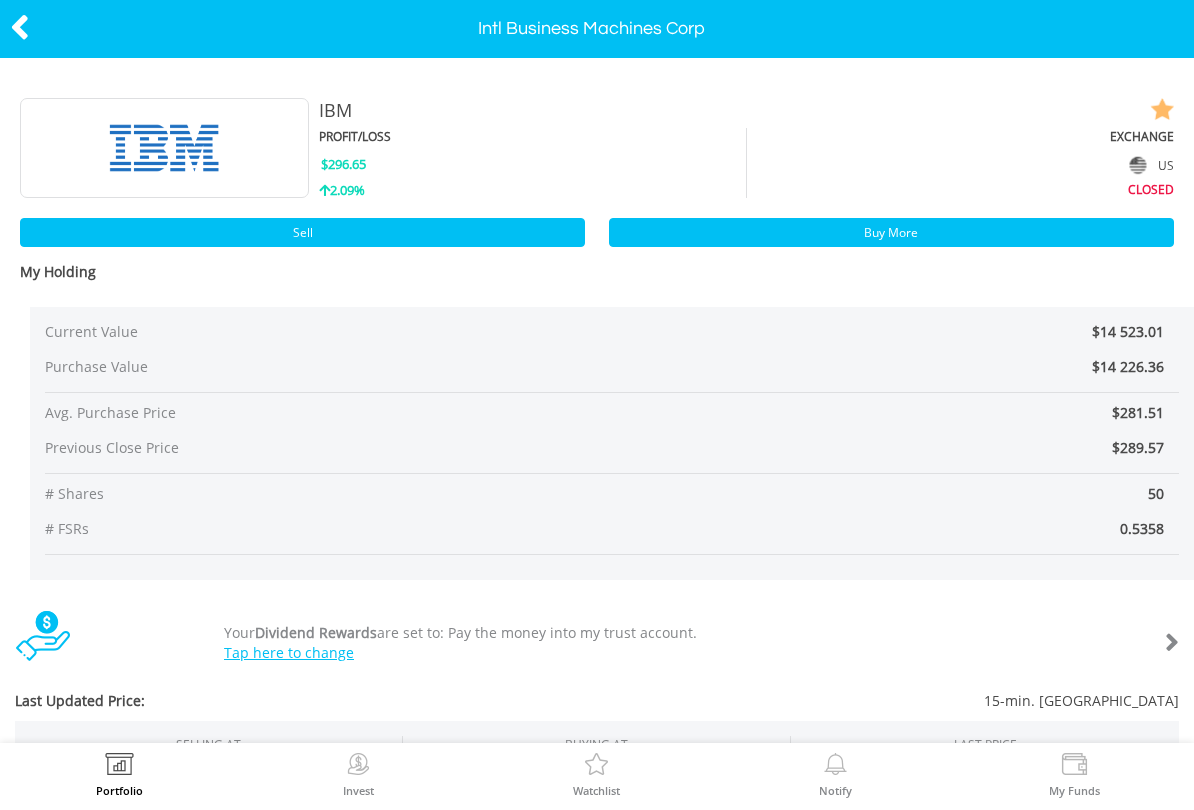 scroll, scrollTop: 0, scrollLeft: 0, axis: both 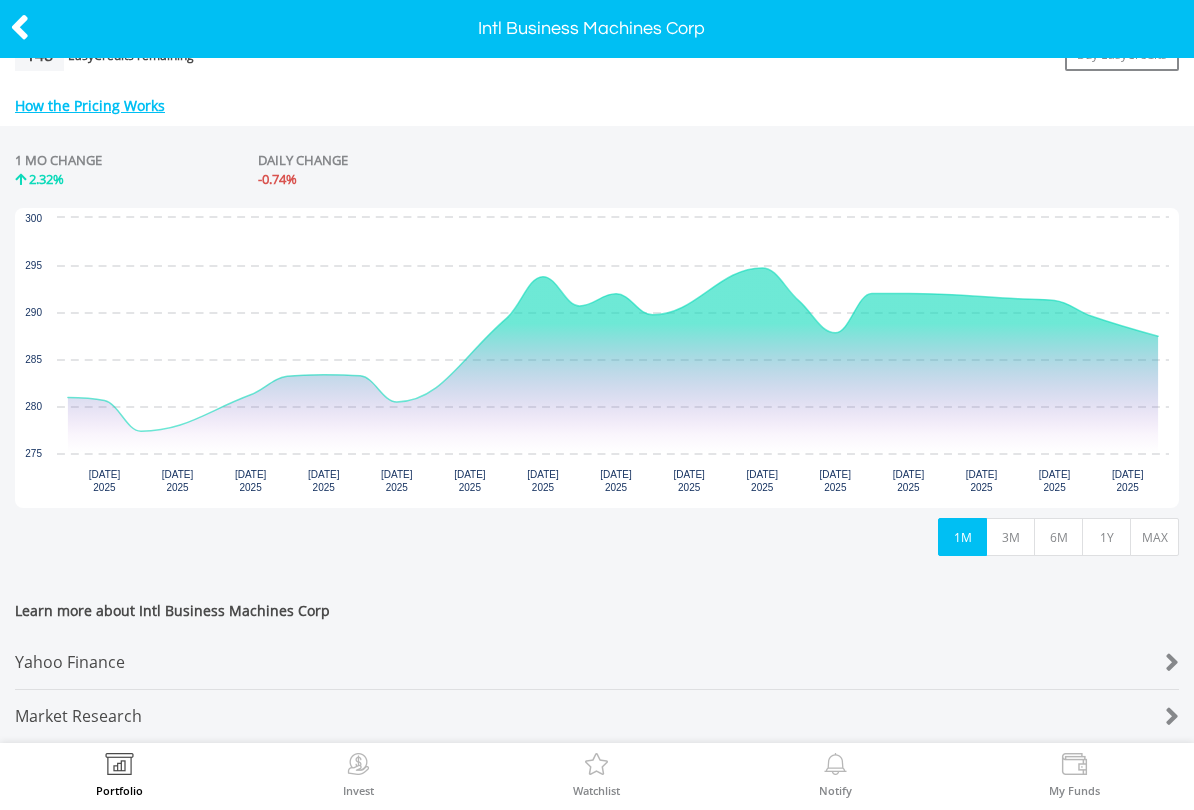 click on "Yahoo Finance" at bounding box center (548, 662) 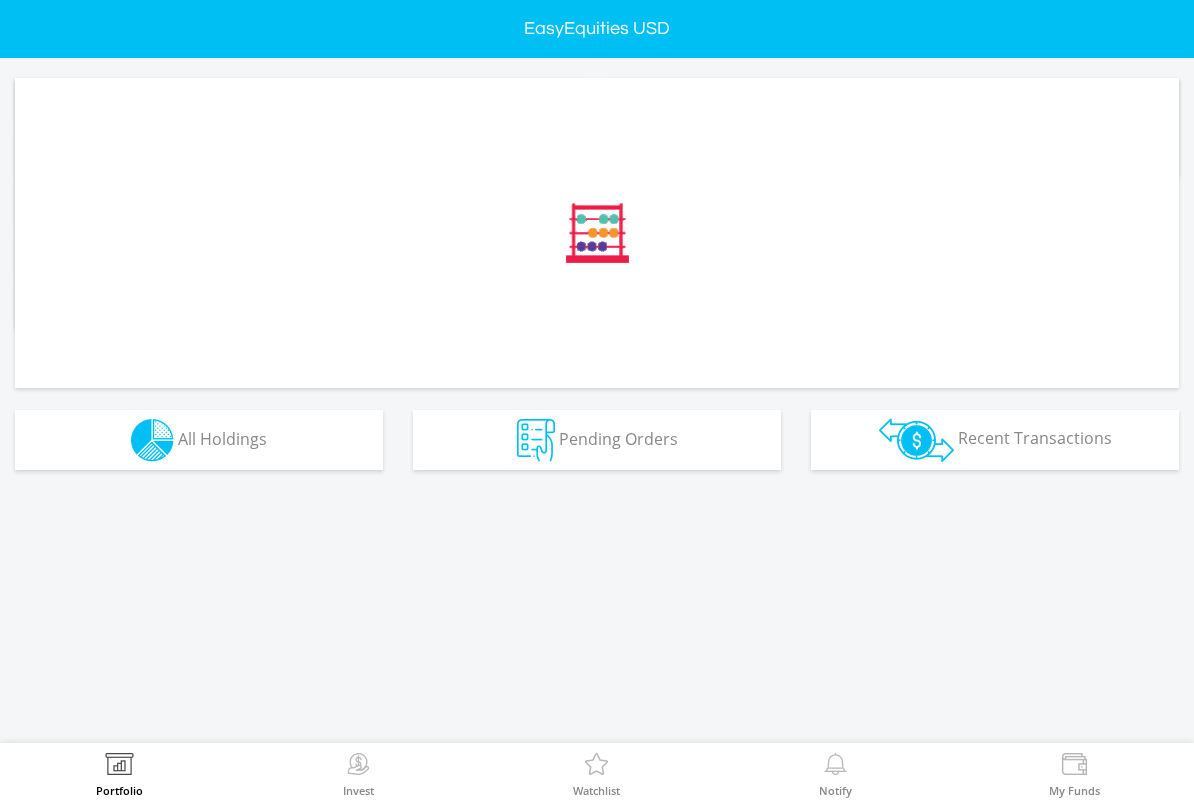 scroll, scrollTop: 0, scrollLeft: 0, axis: both 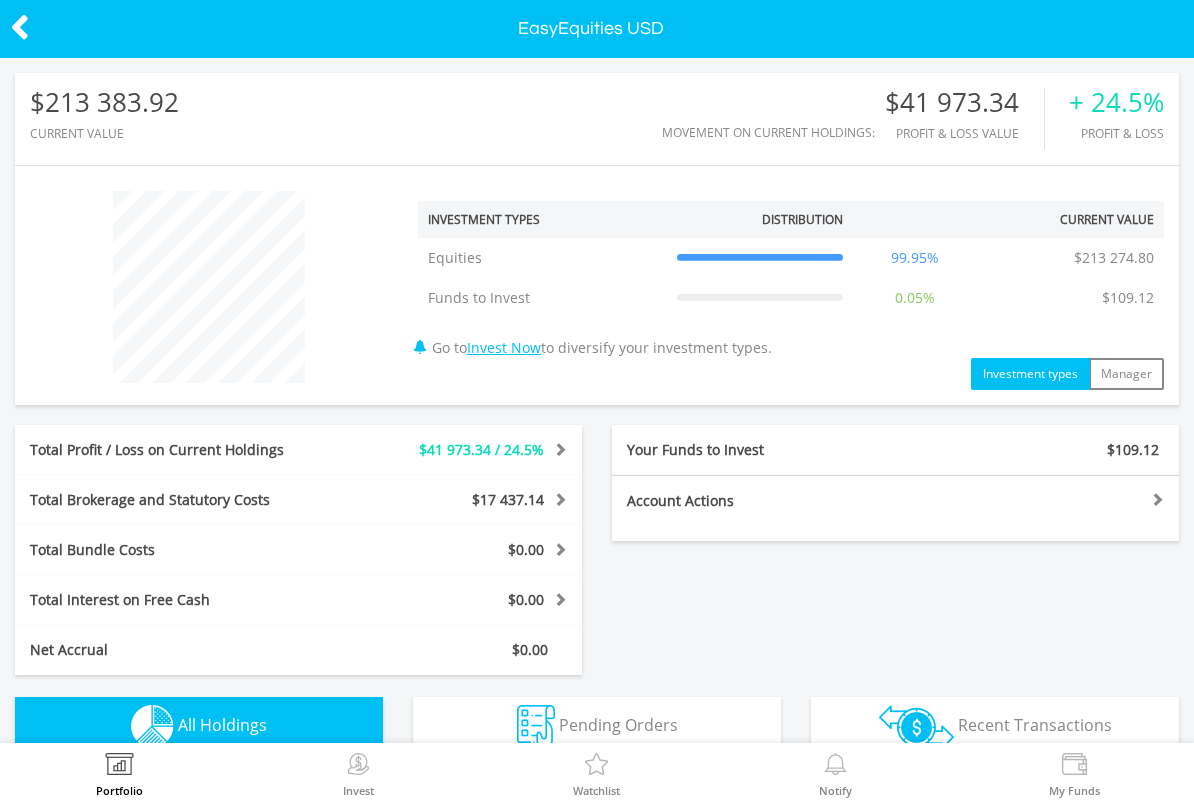 click at bounding box center (59, 29) 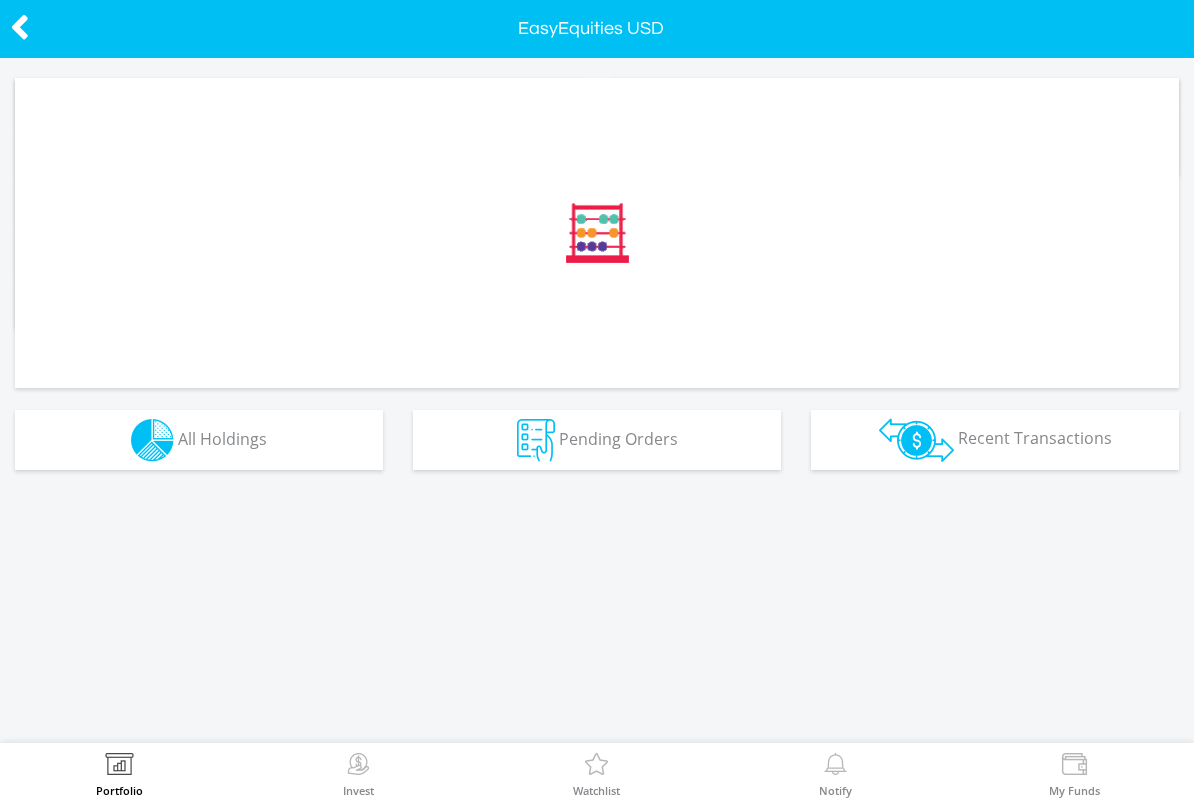 scroll, scrollTop: 0, scrollLeft: 0, axis: both 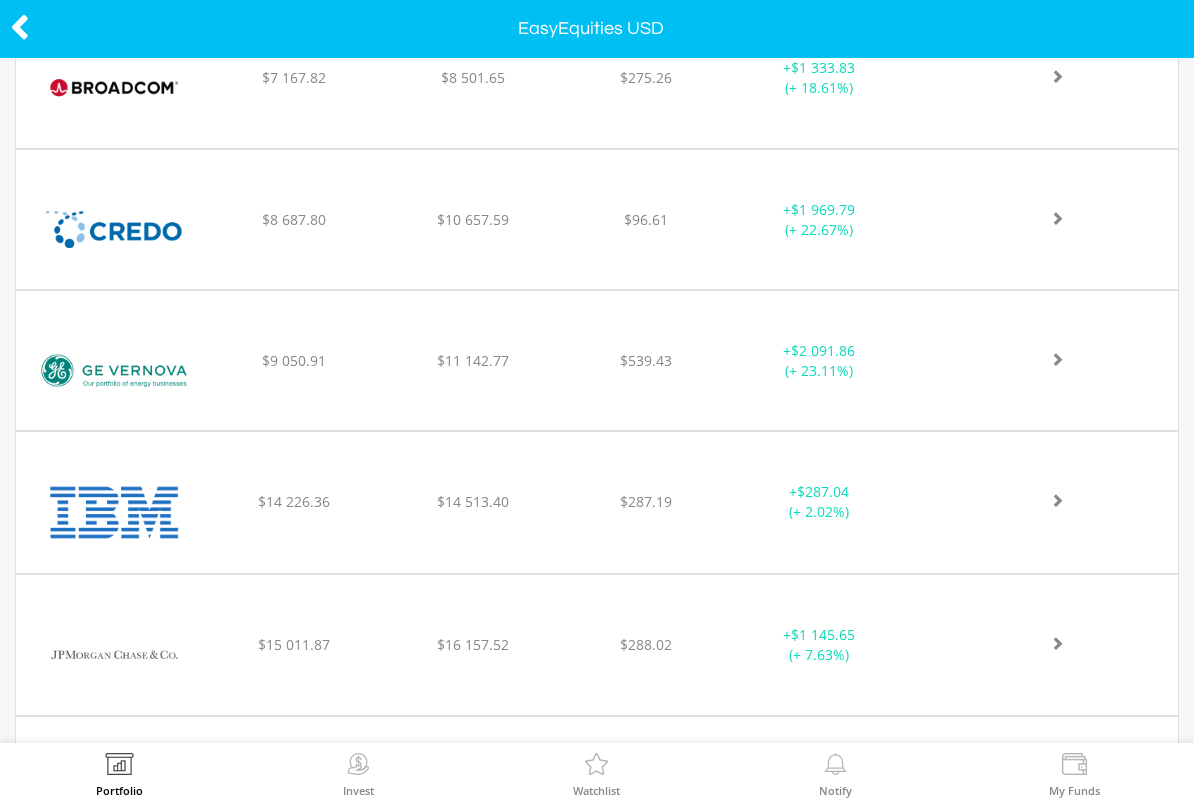 click on "﻿
GE Vernova LLC
$9 050.91
$11 142.77
$539.43
+  $2 091.86 (+ 23.11%)" at bounding box center [597, -65] 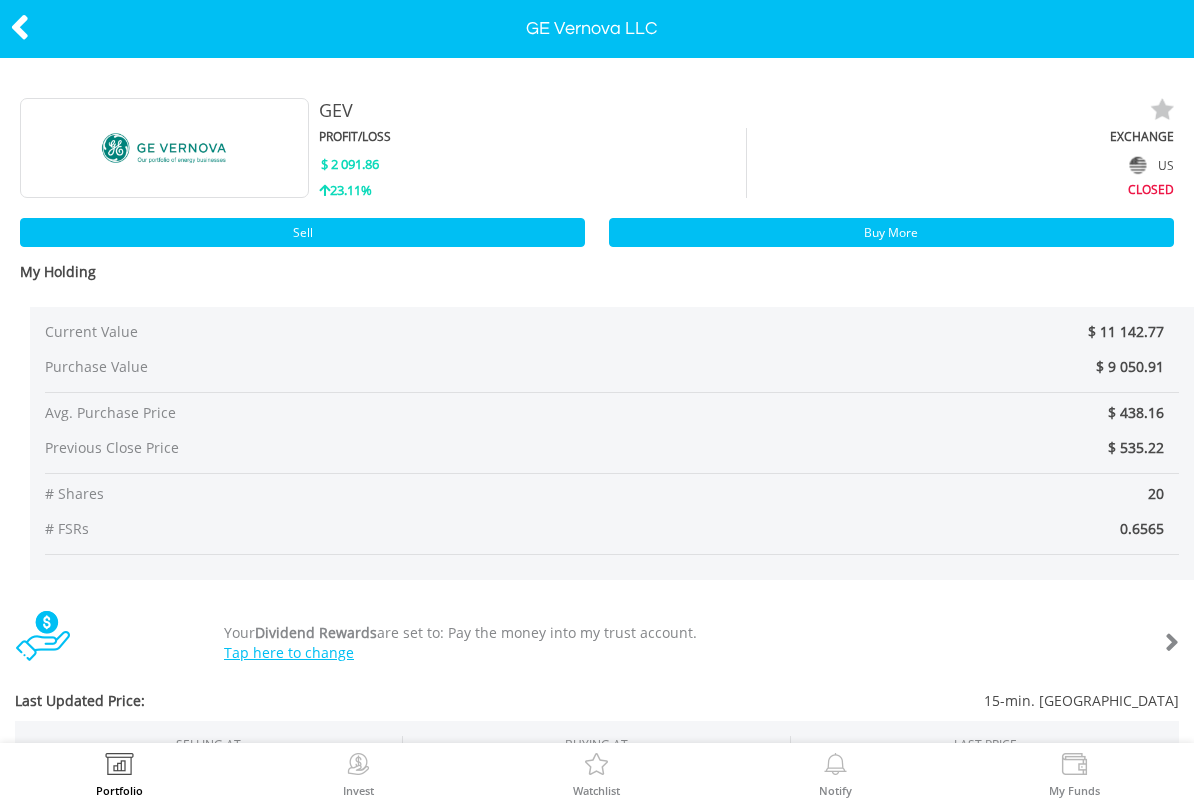 scroll, scrollTop: 0, scrollLeft: 0, axis: both 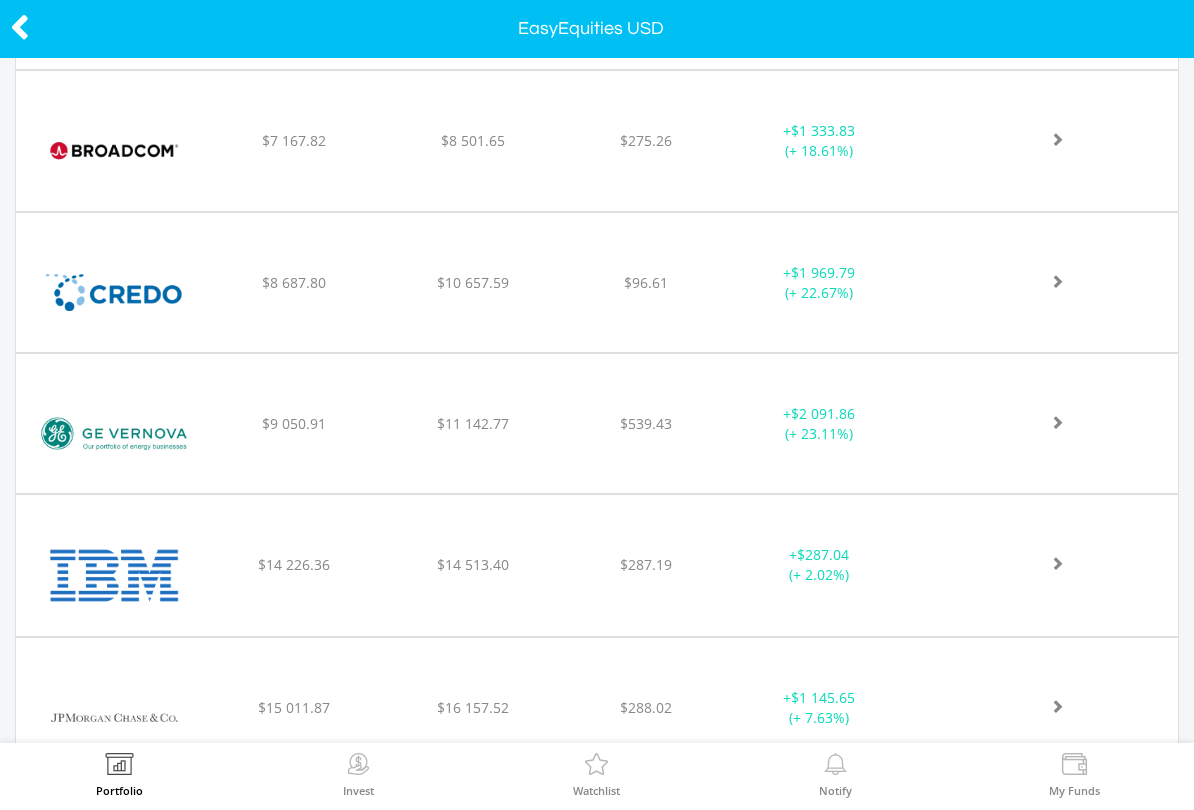 click at bounding box center (1044, -2) 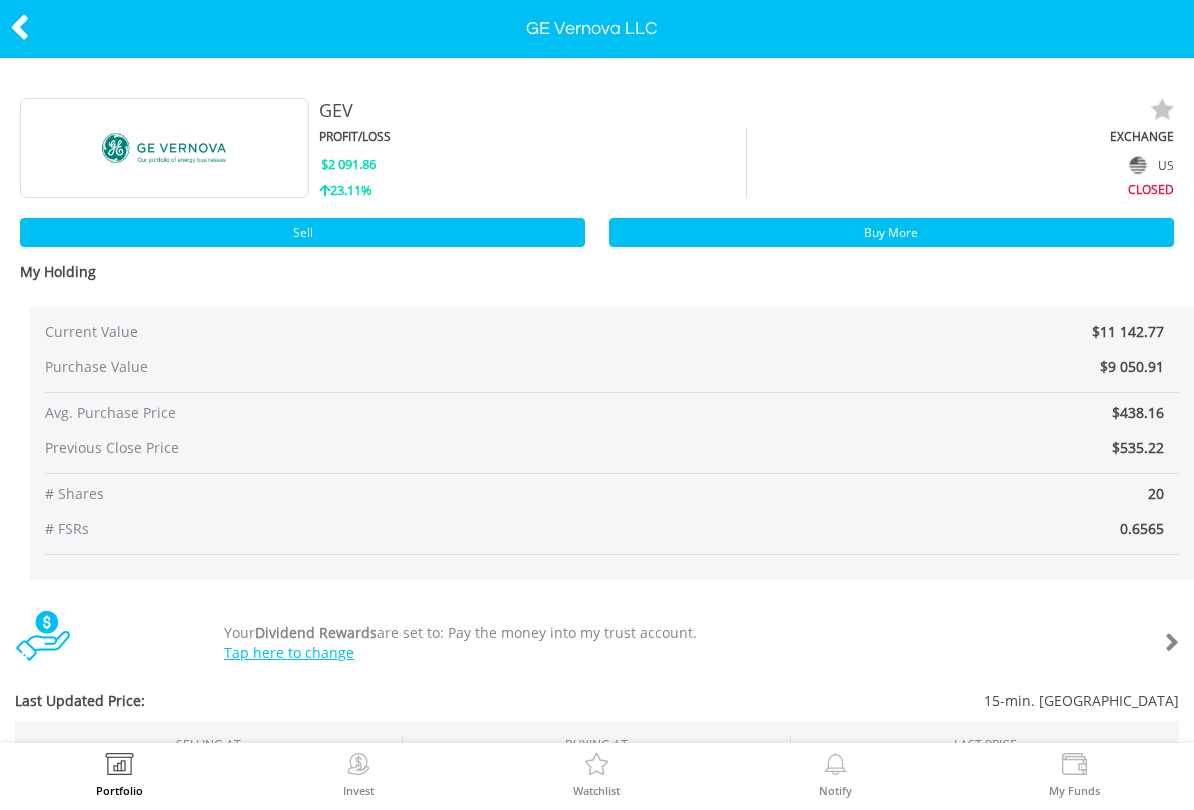 scroll, scrollTop: 0, scrollLeft: 0, axis: both 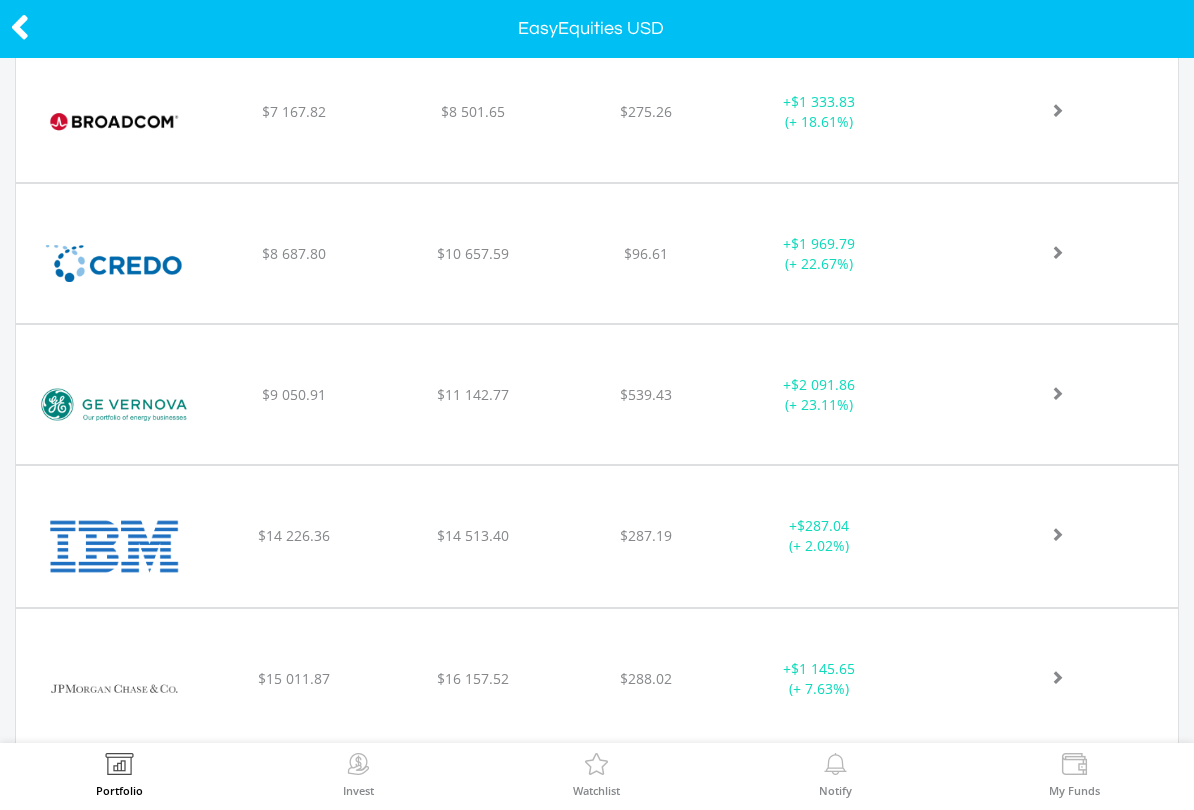 click at bounding box center [1044, -31] 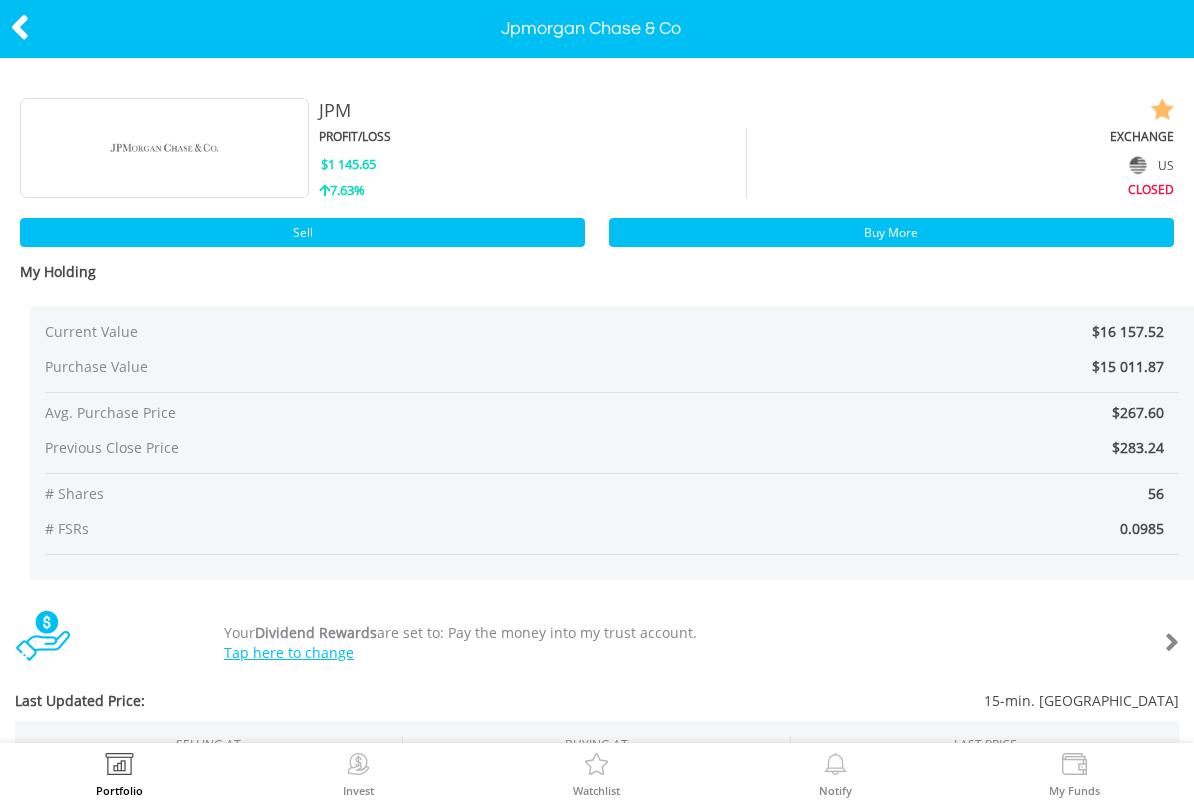 scroll, scrollTop: 0, scrollLeft: 0, axis: both 